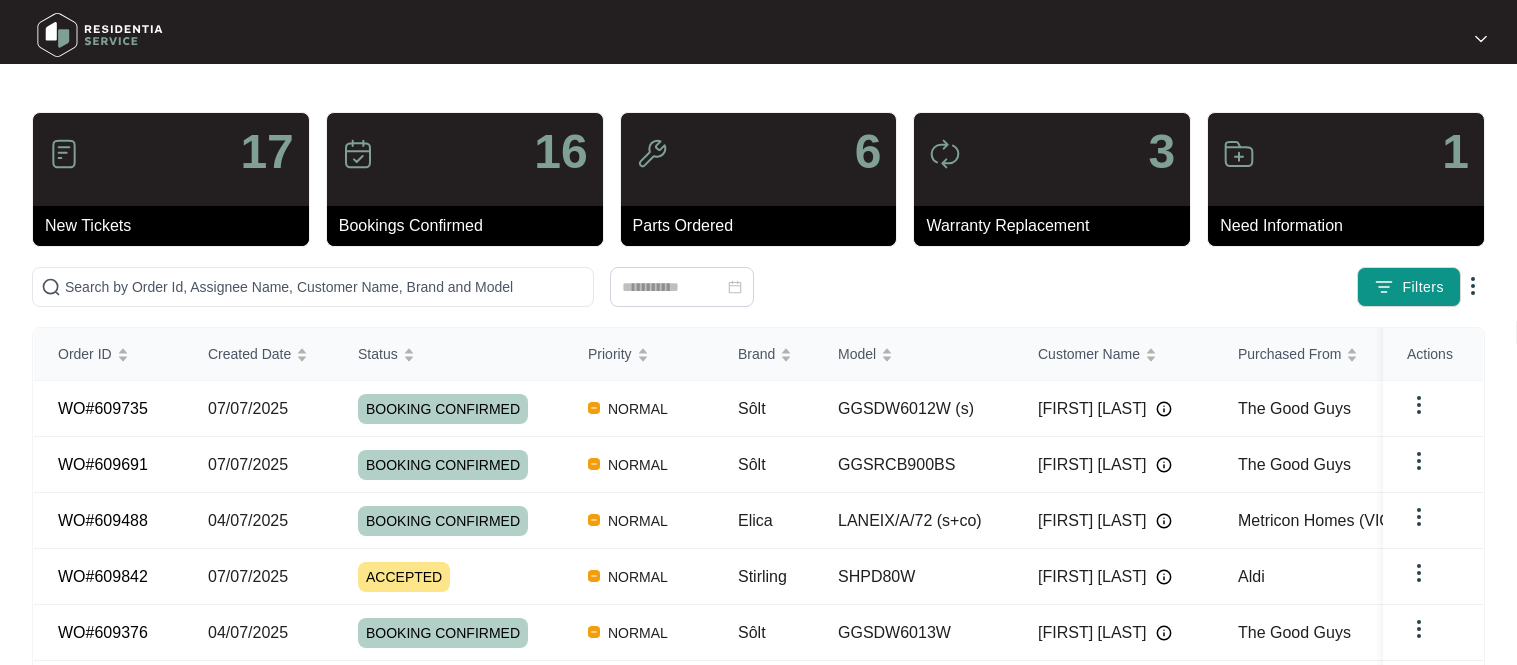 scroll, scrollTop: 0, scrollLeft: 0, axis: both 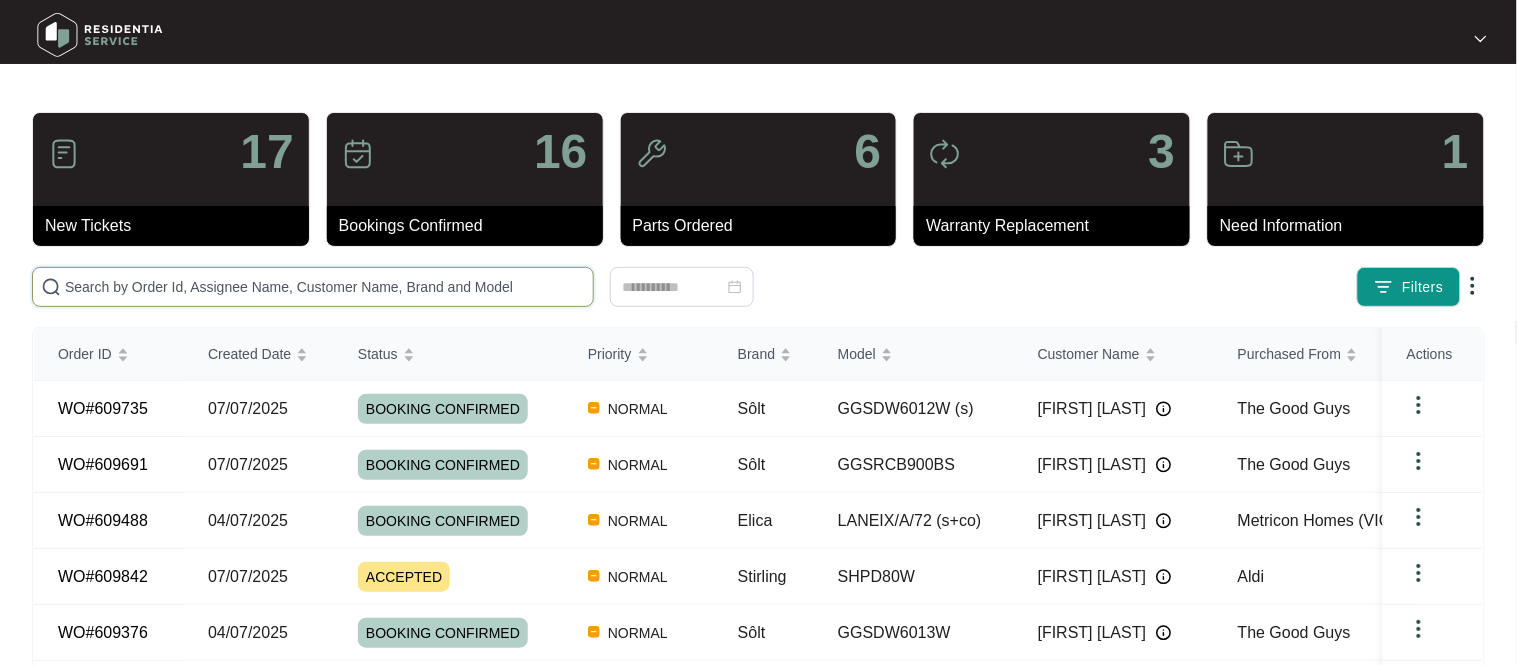 click at bounding box center [325, 287] 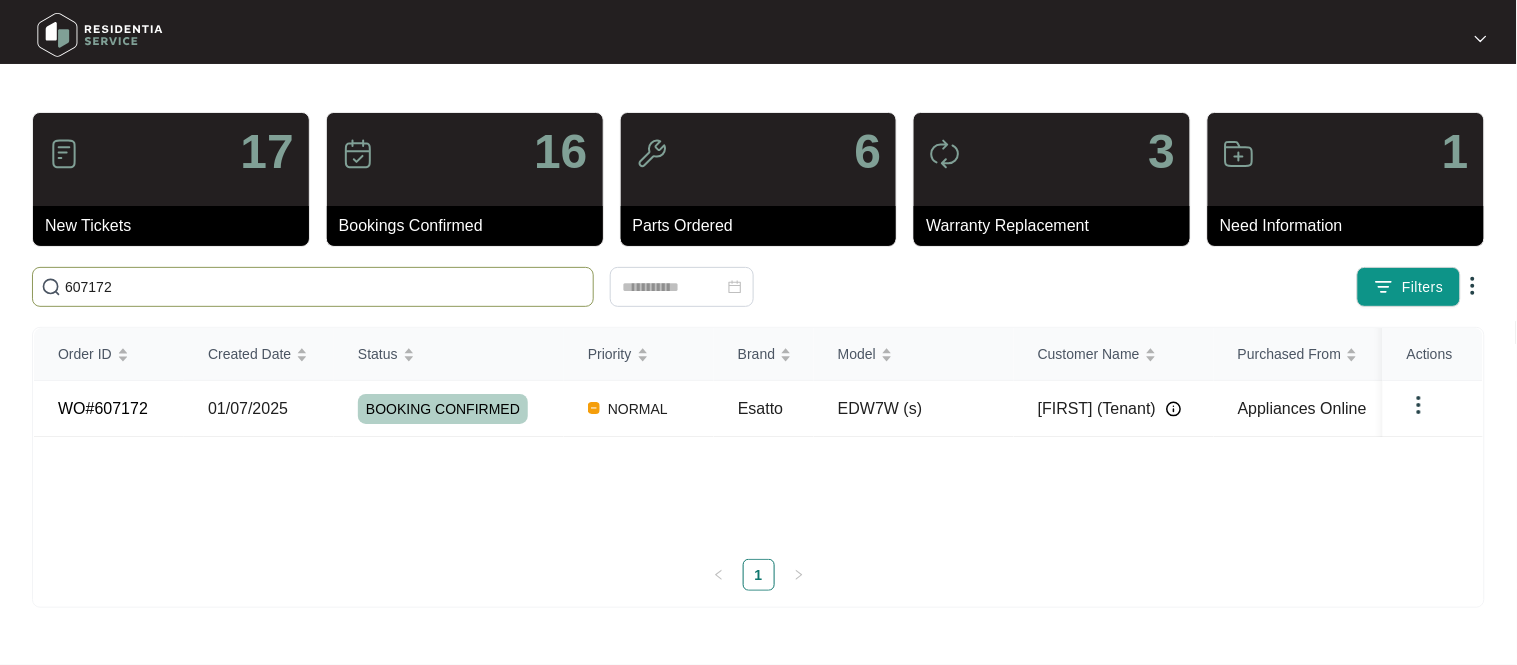 type on "607172" 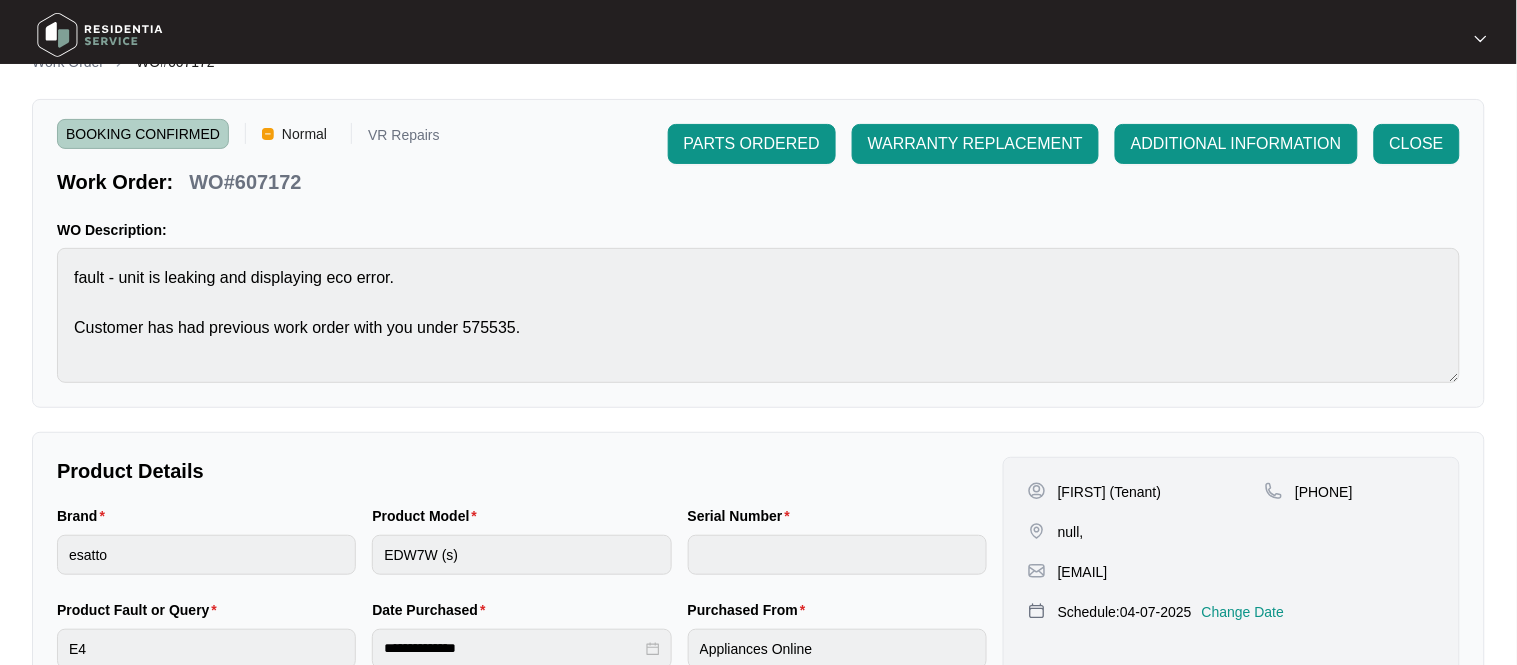 scroll, scrollTop: 35, scrollLeft: 0, axis: vertical 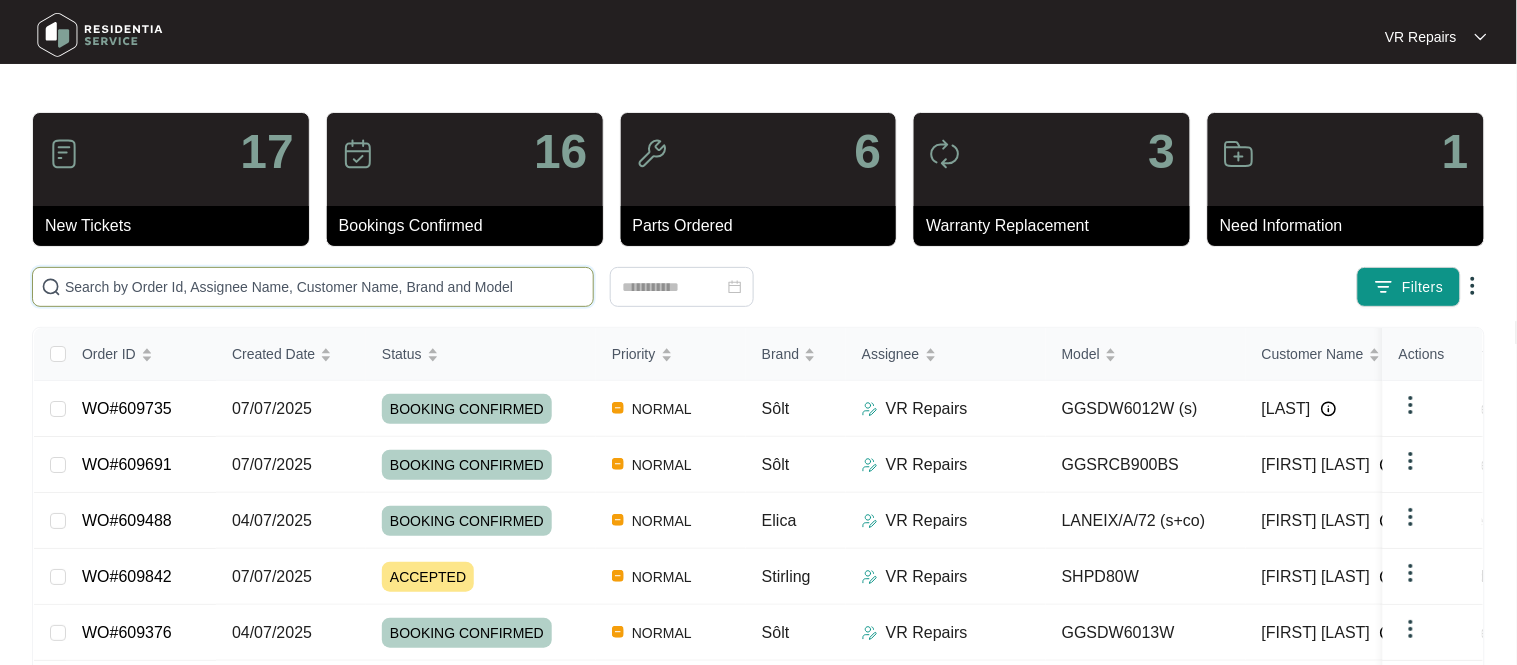 click at bounding box center [325, 287] 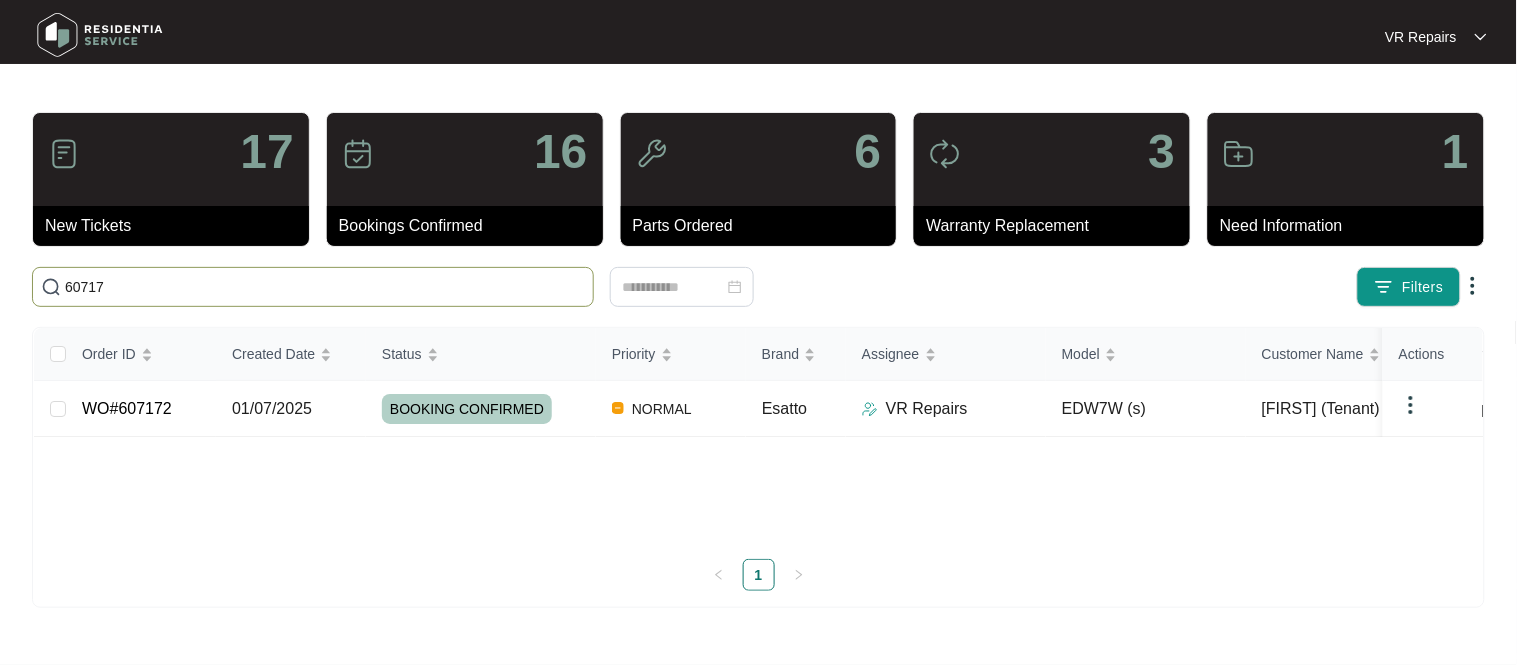 type on "60717" 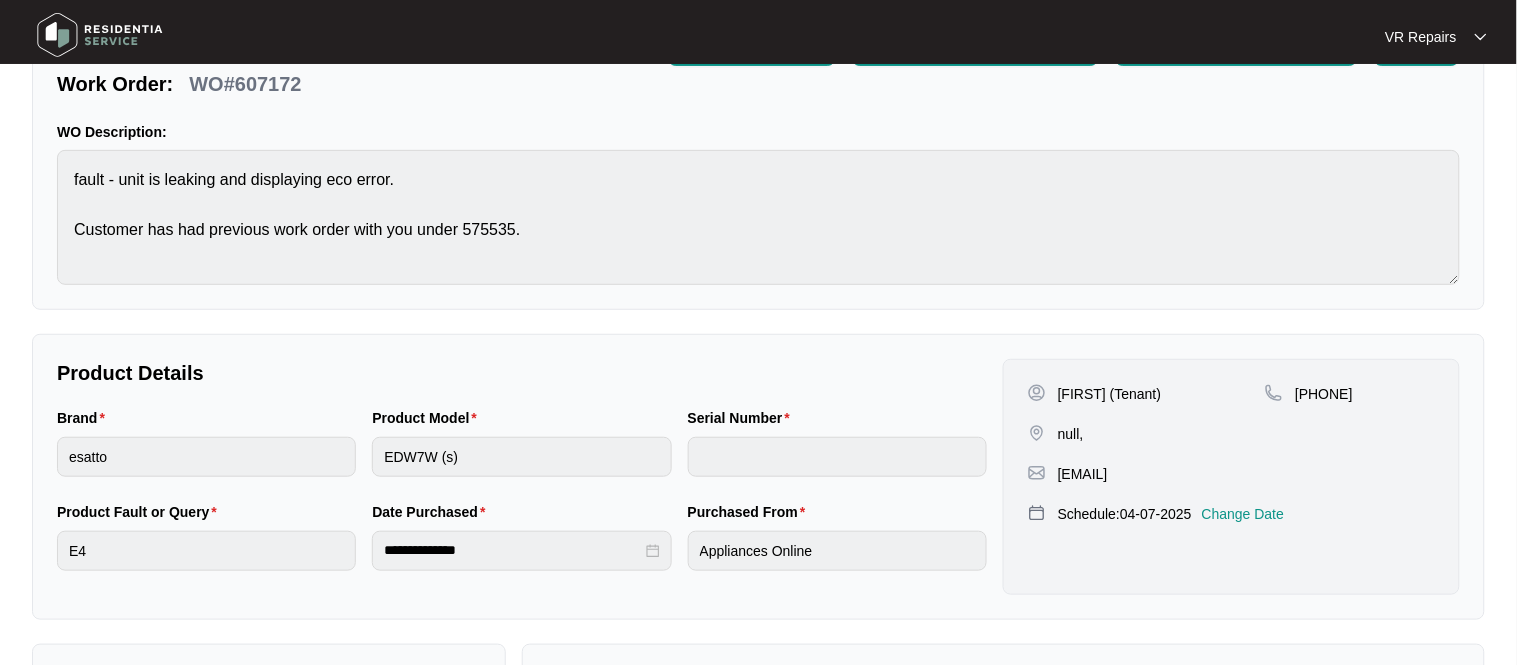 scroll, scrollTop: 473, scrollLeft: 0, axis: vertical 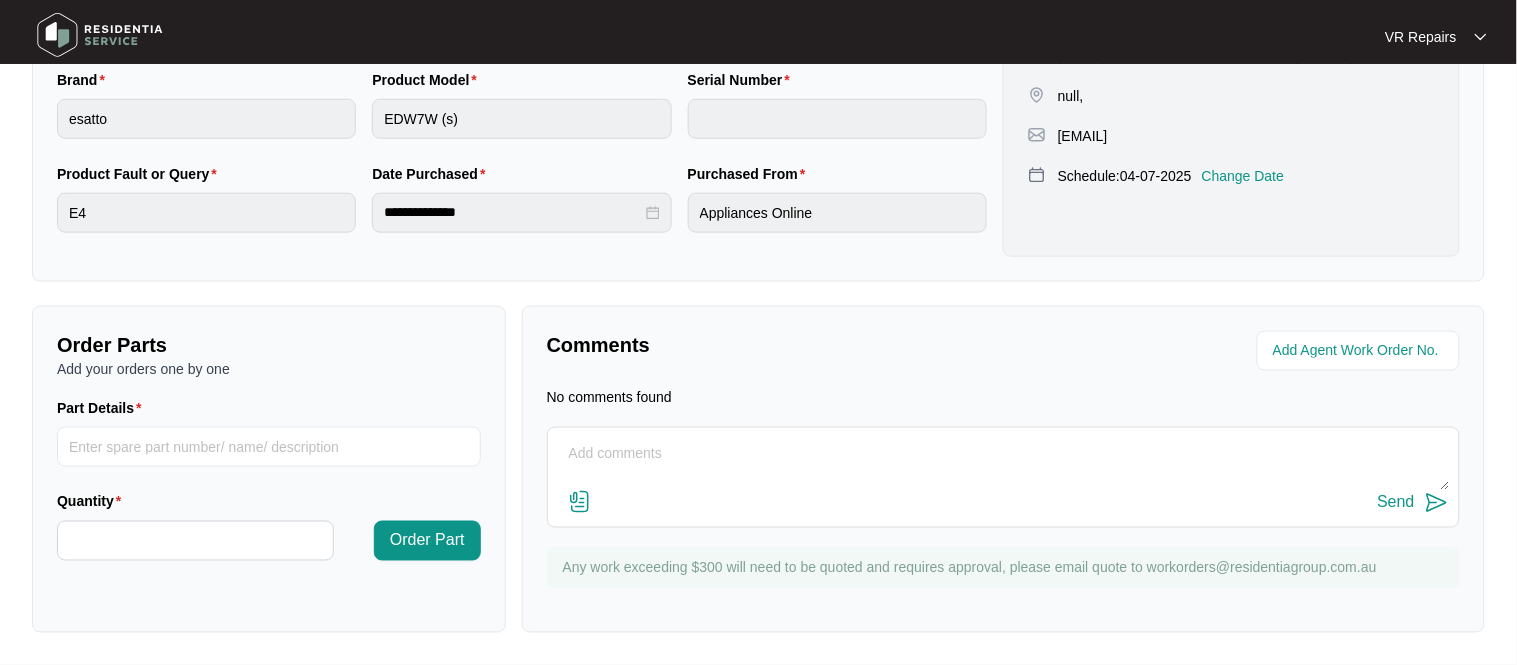 click at bounding box center [1003, 464] 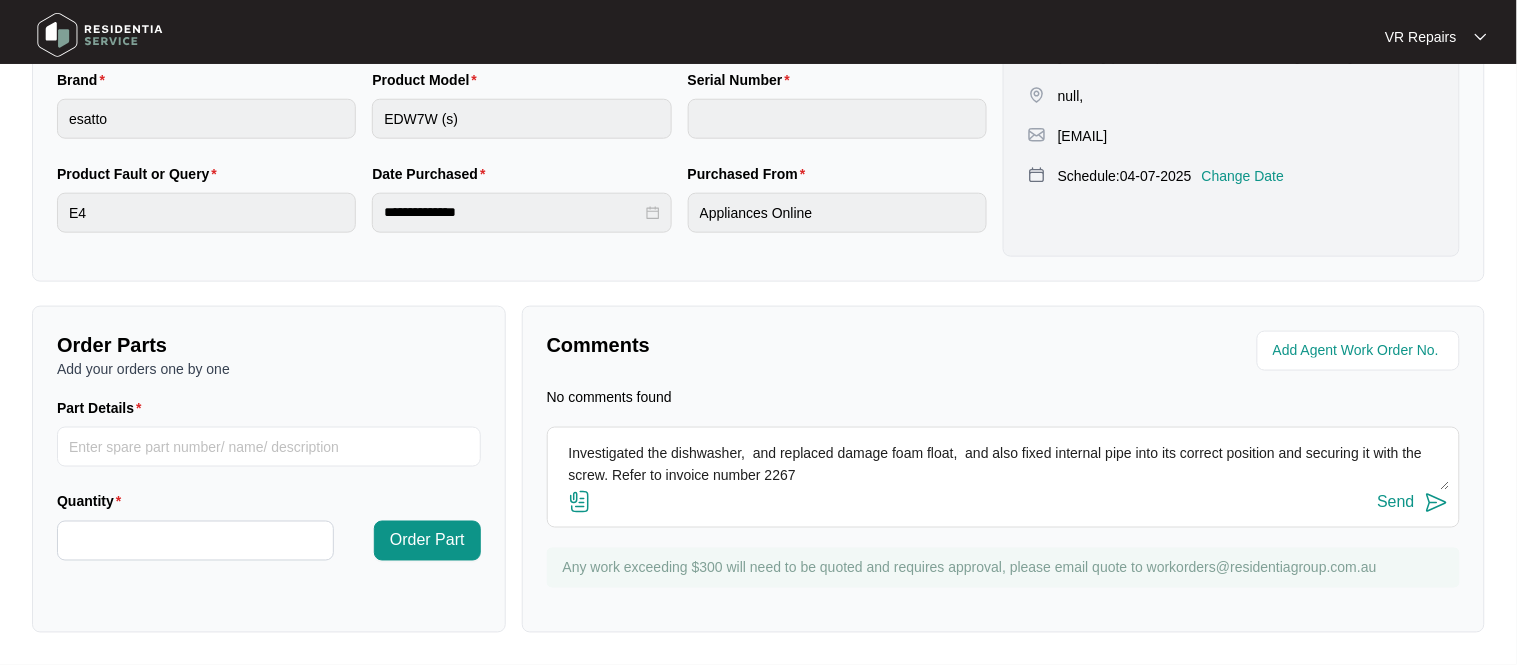 type on "Investigated the dishwasher,  and replaced damage foam float,  and also fixed internal pipe into its correct position and securing it with the screw. Refer to invoice number 2267" 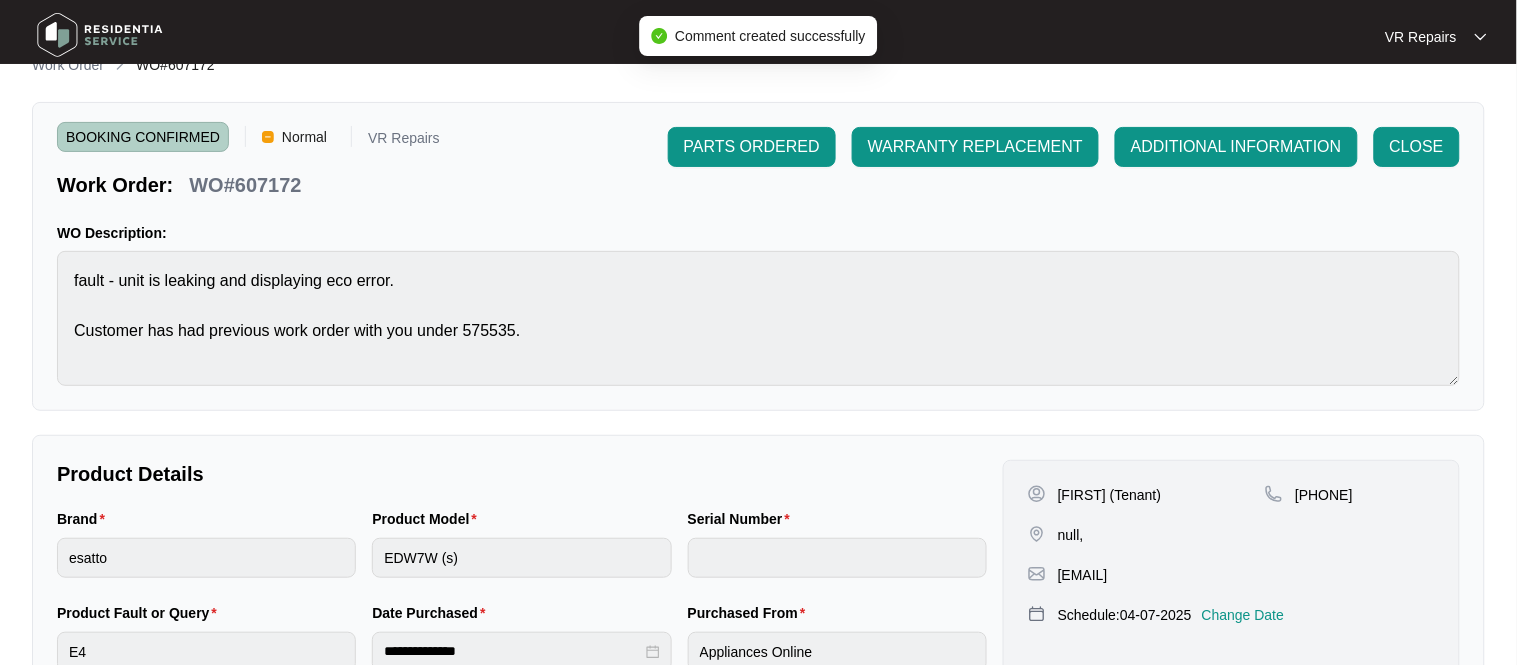 scroll, scrollTop: 0, scrollLeft: 0, axis: both 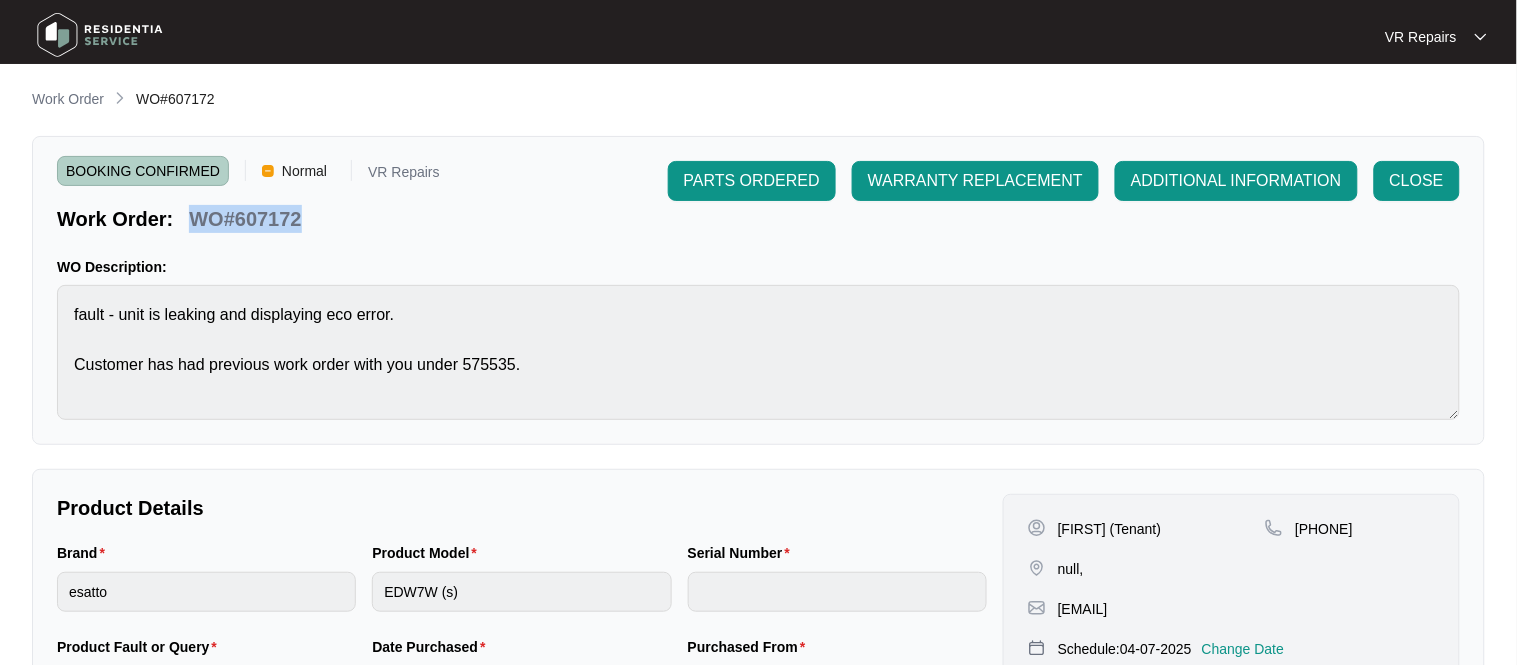 copy on "WO#607172" 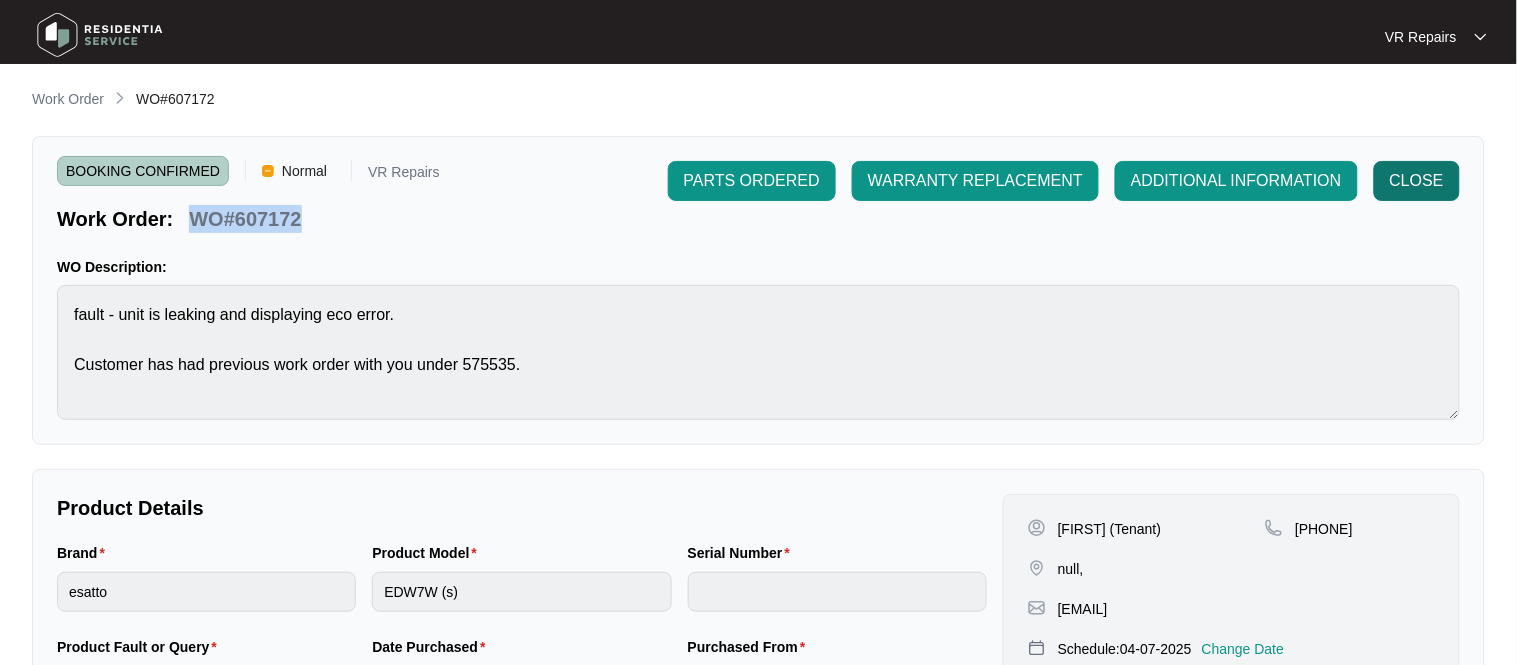 click on "CLOSE" at bounding box center (752, 181) 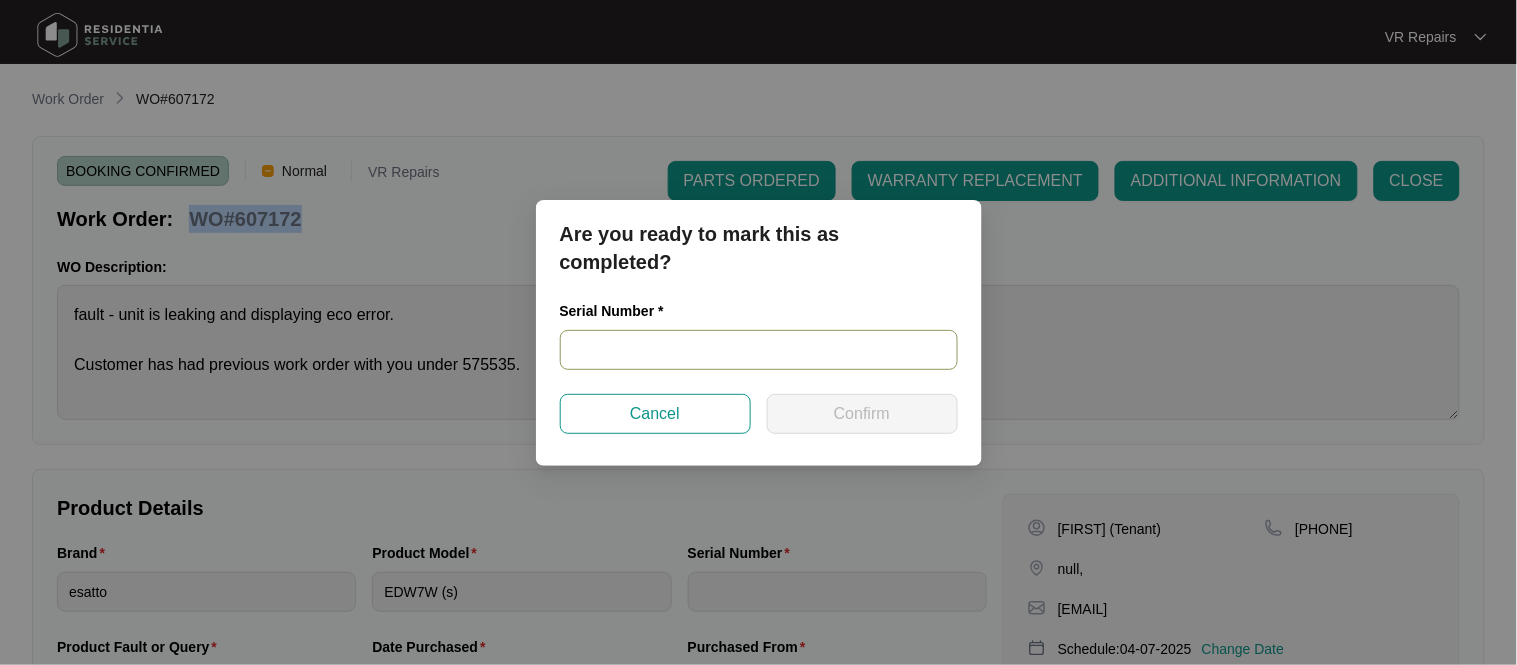 click at bounding box center [759, 350] 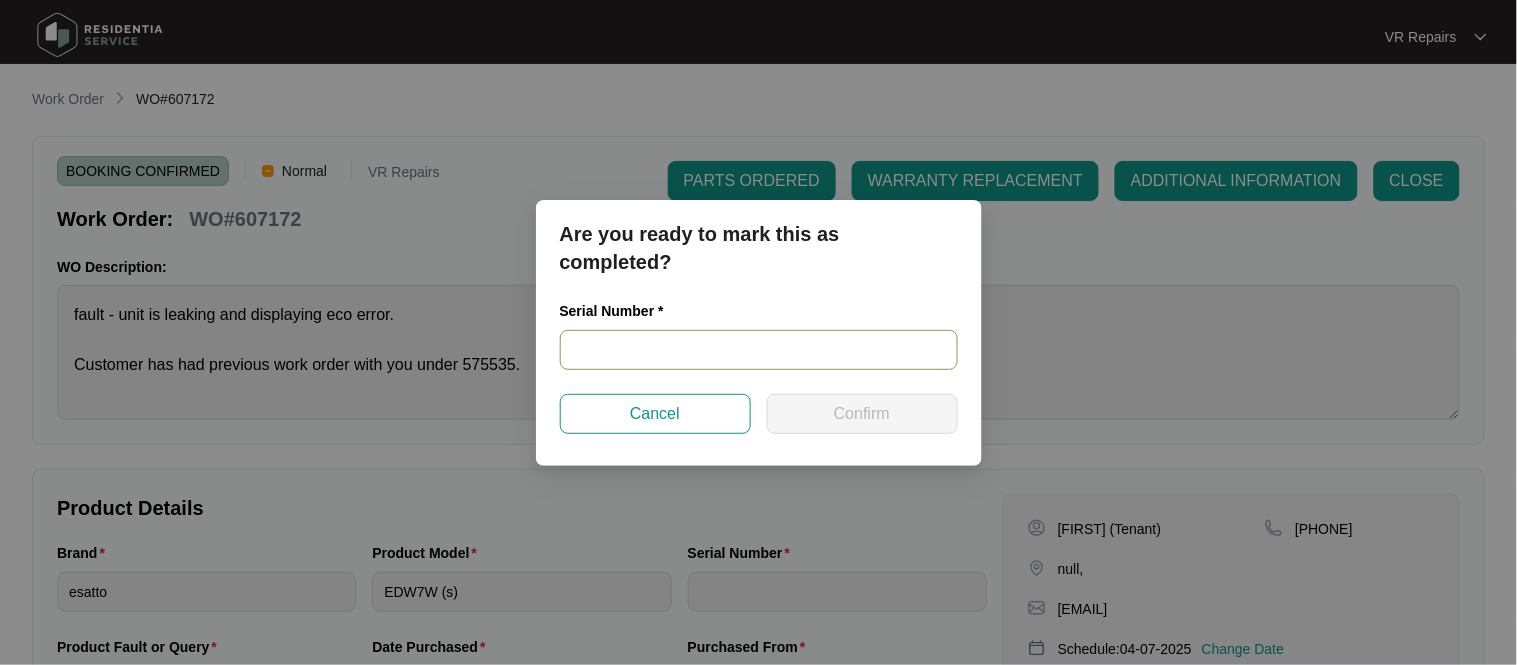 paste on "[NUMBER]" 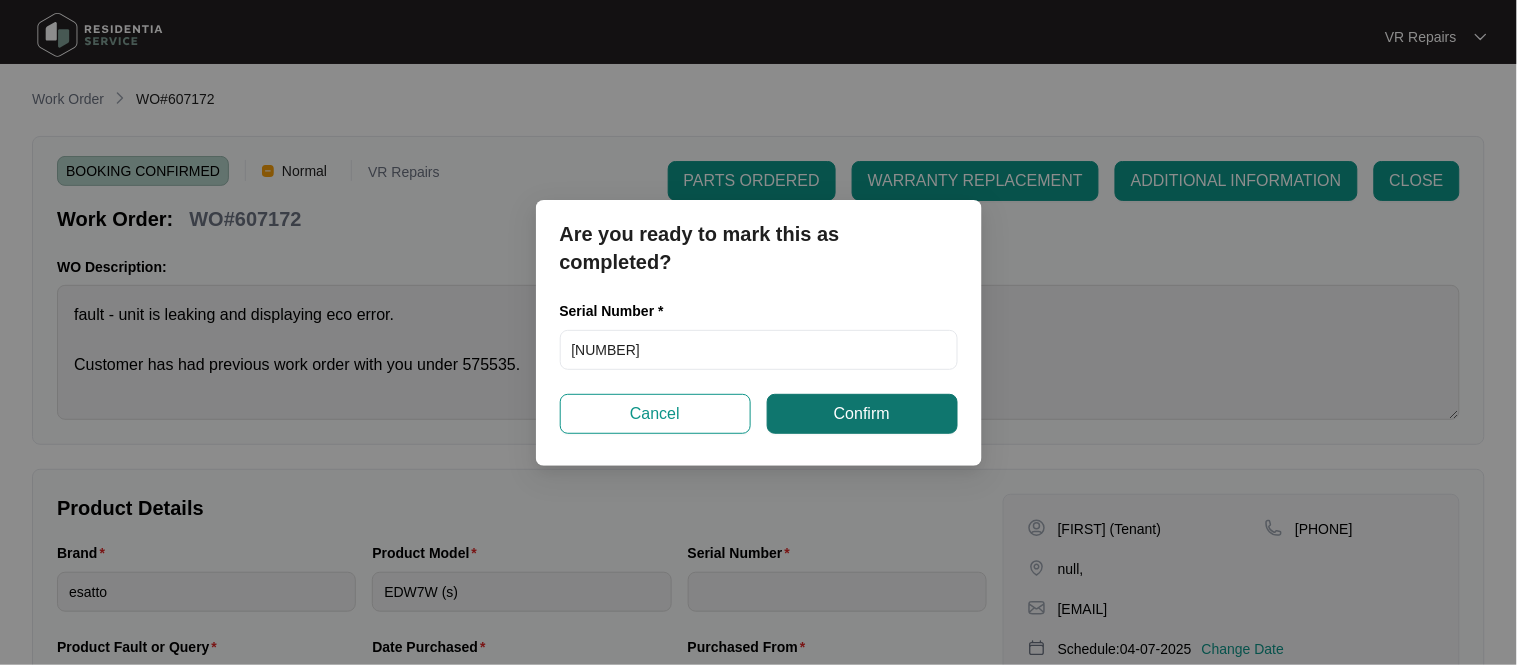 click on "Confirm" at bounding box center (862, 414) 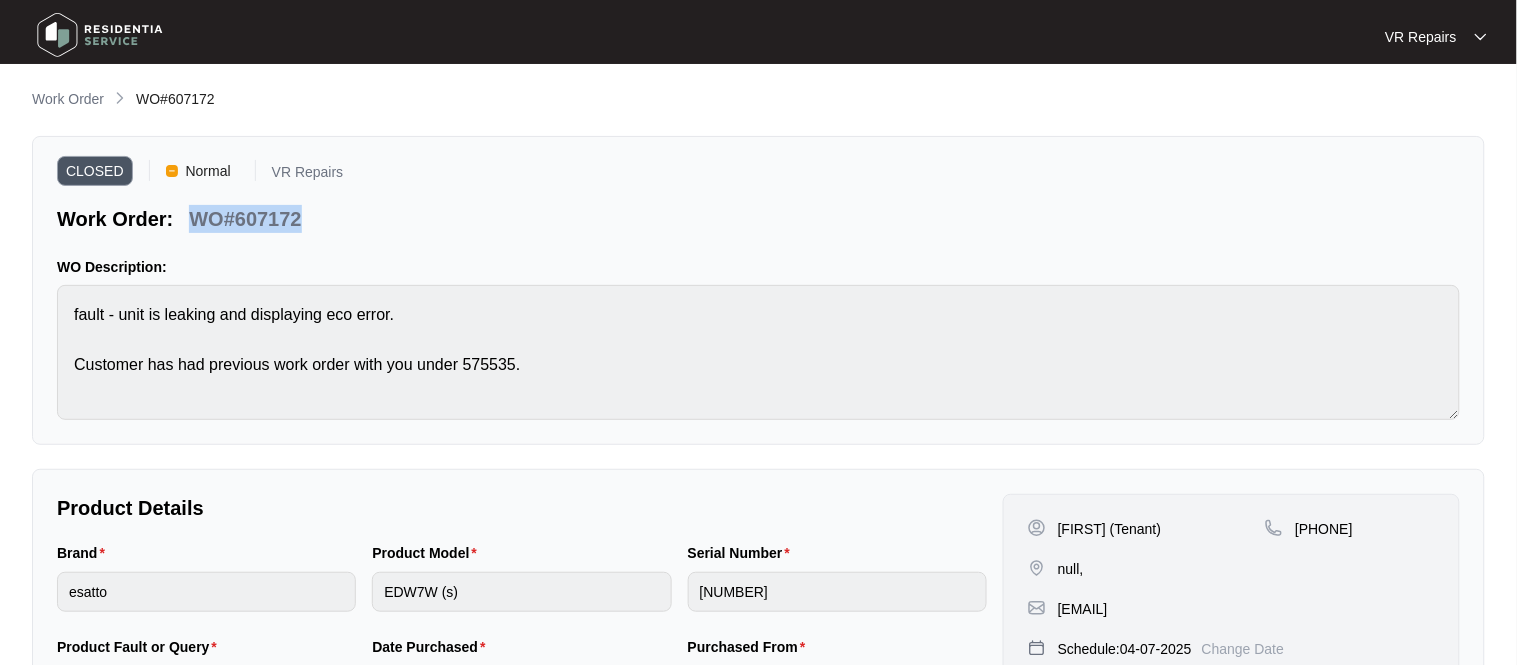 copy on "WO#607172" 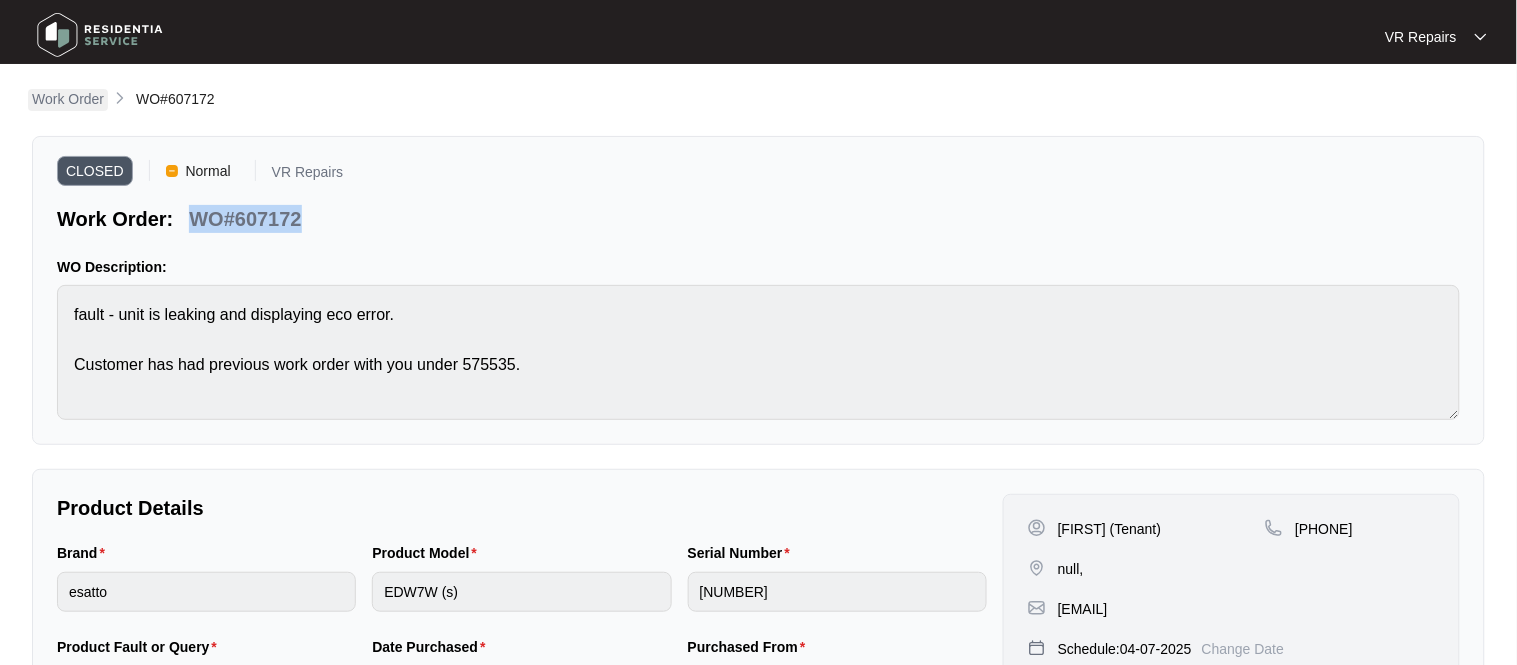 click on "Work Order" at bounding box center (68, 99) 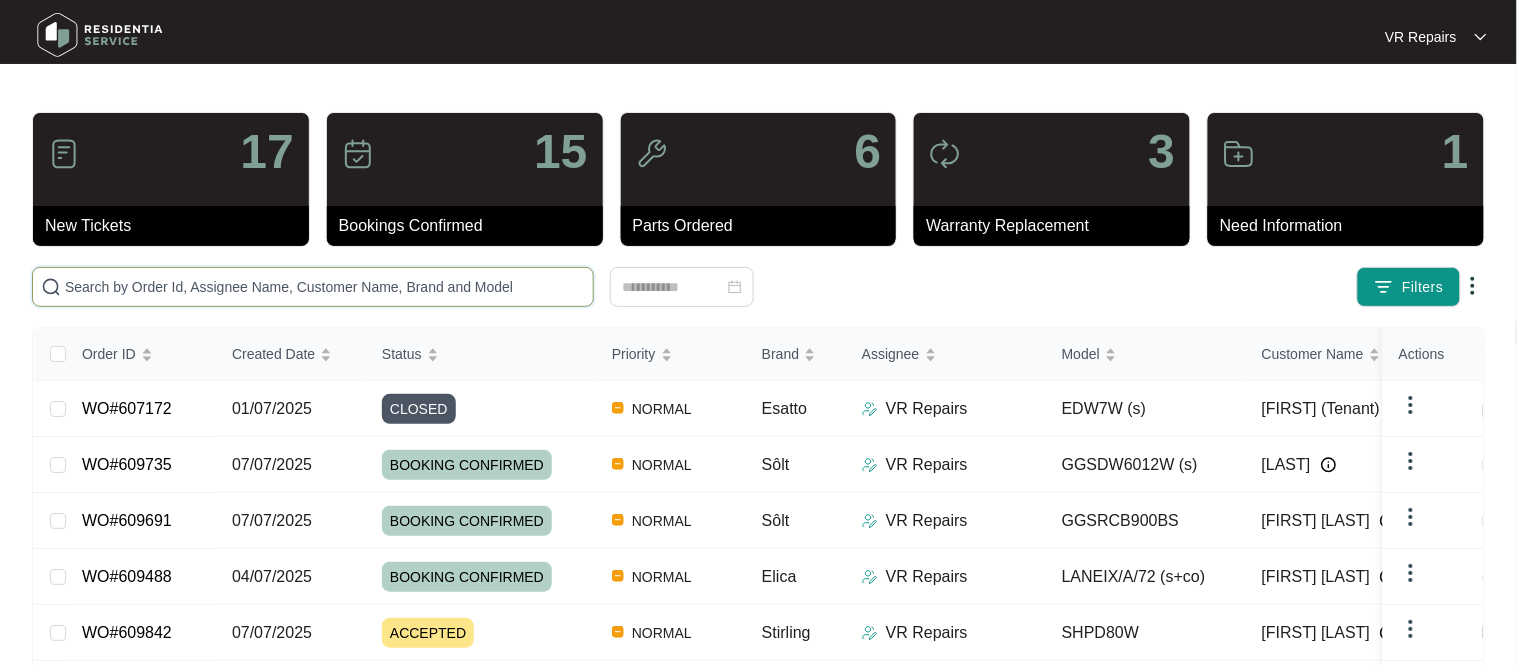 click at bounding box center [325, 287] 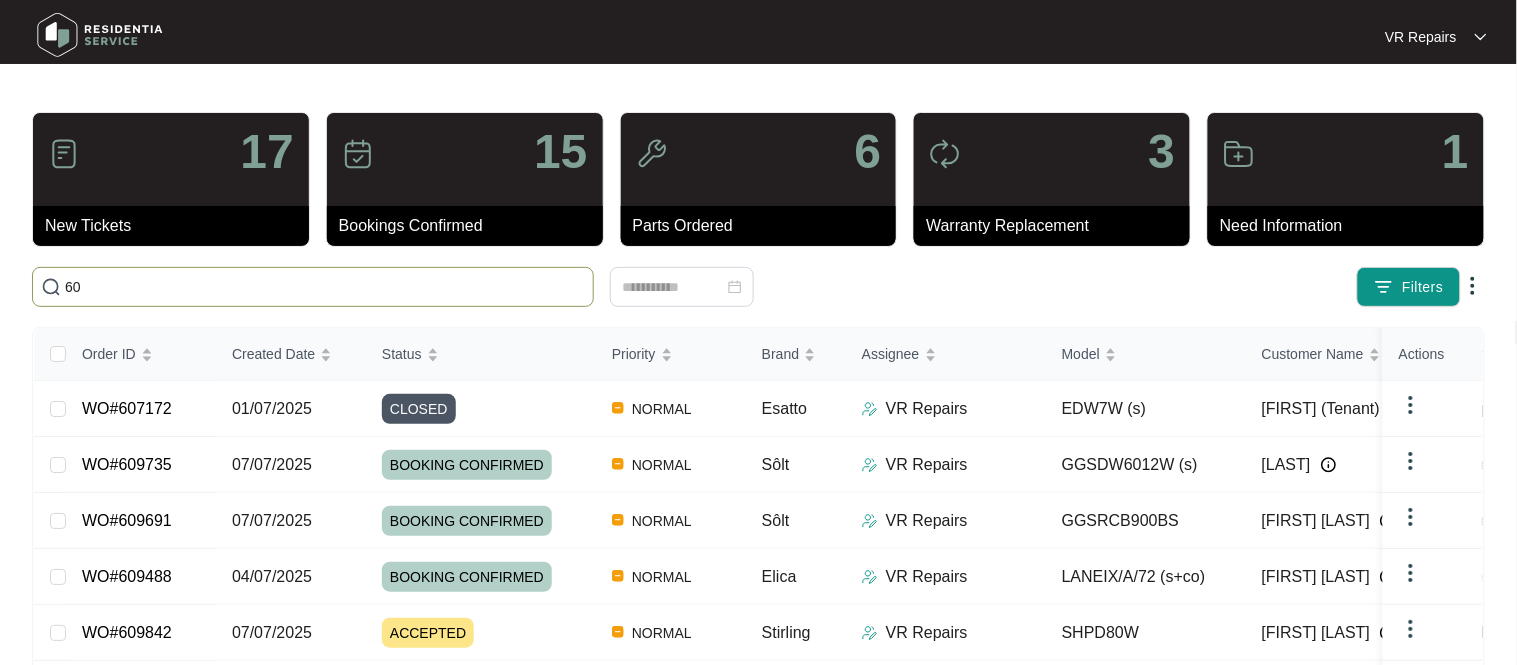 type on "608" 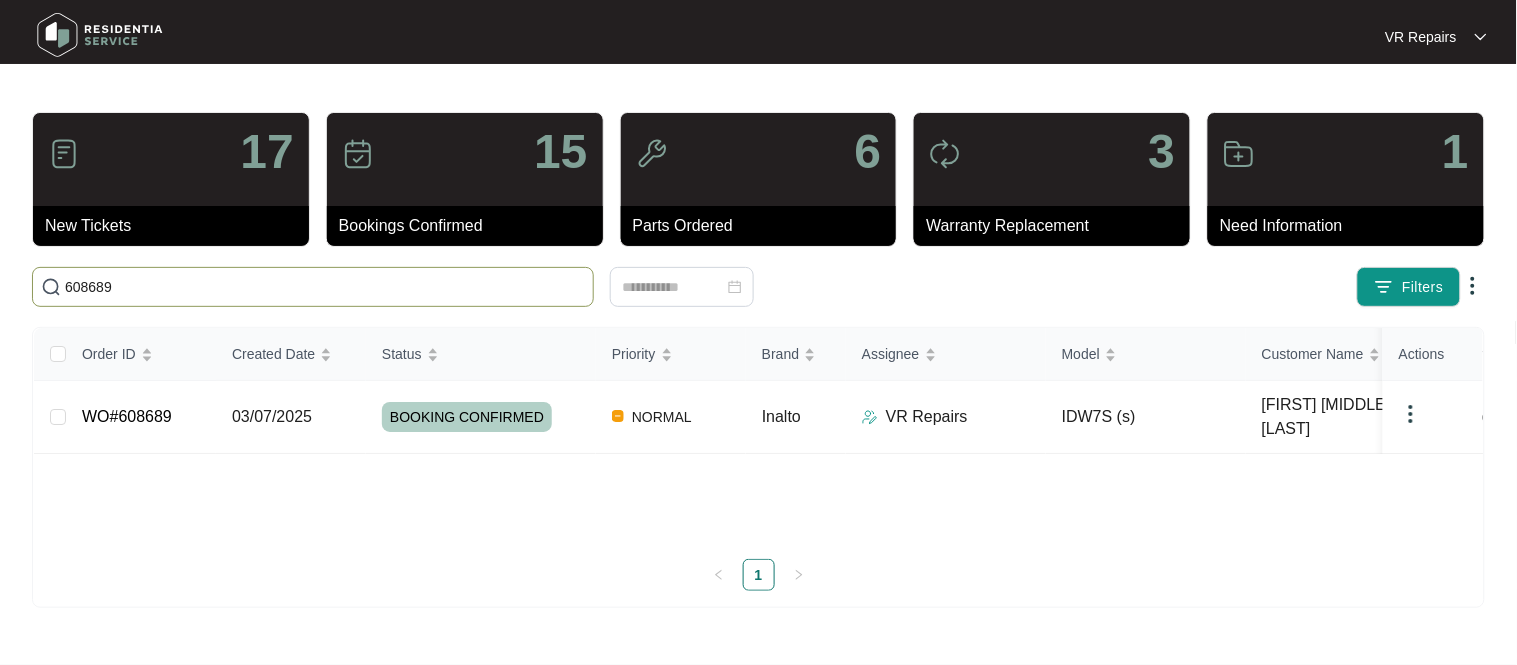 click on "WO#608689" at bounding box center [141, 417] 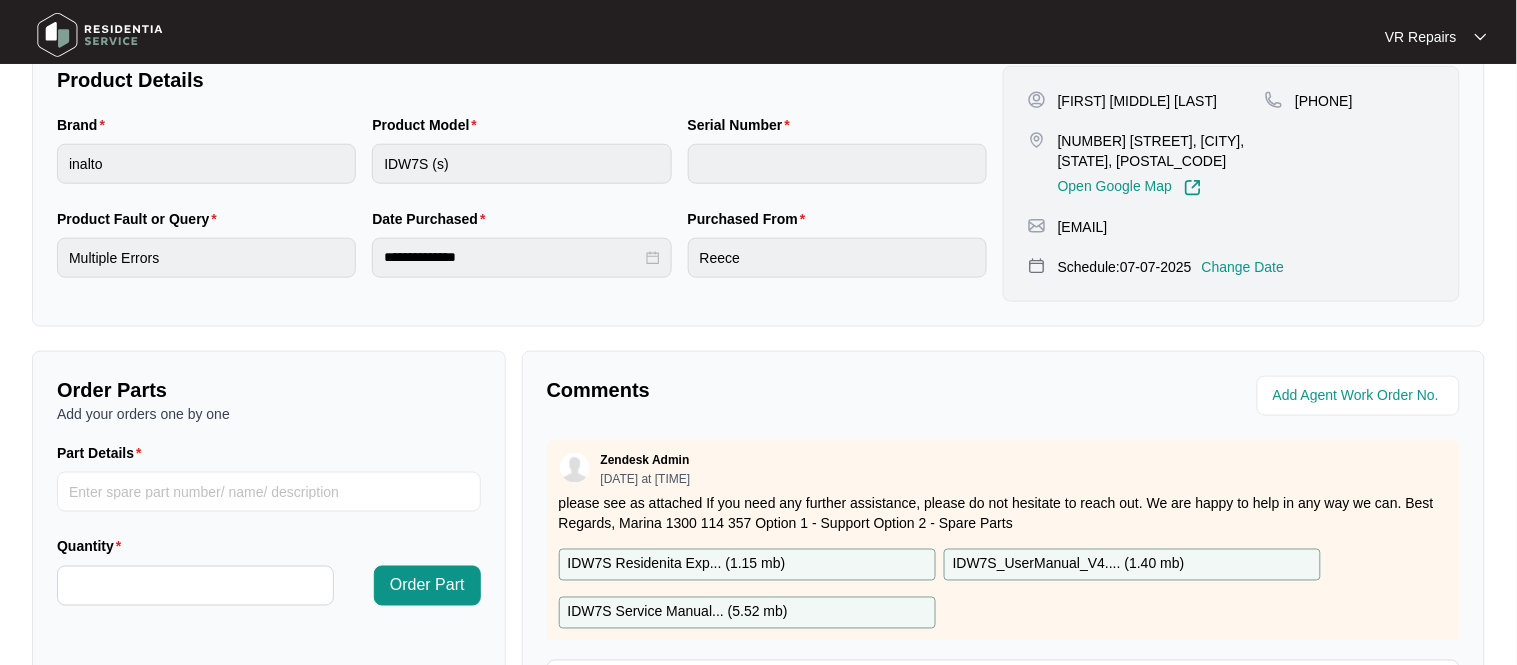scroll, scrollTop: 431, scrollLeft: 0, axis: vertical 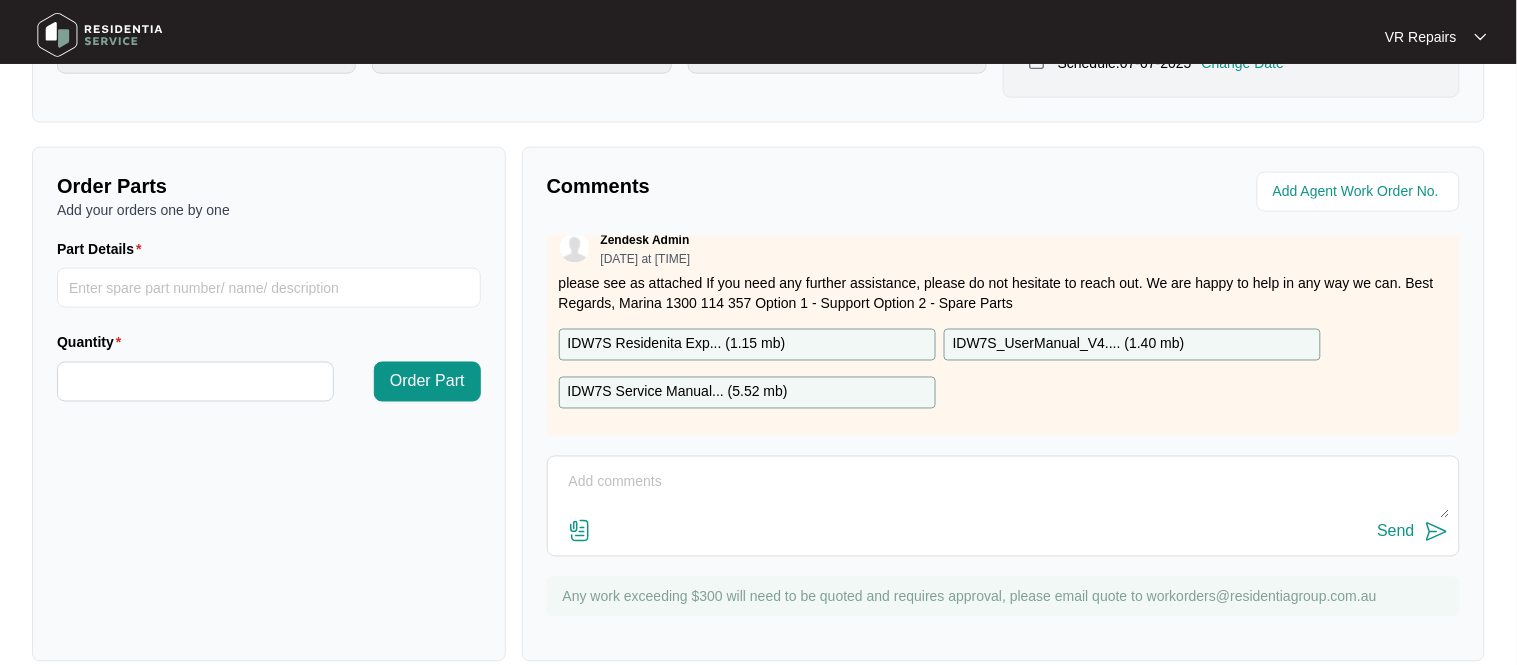 click at bounding box center [1003, 493] 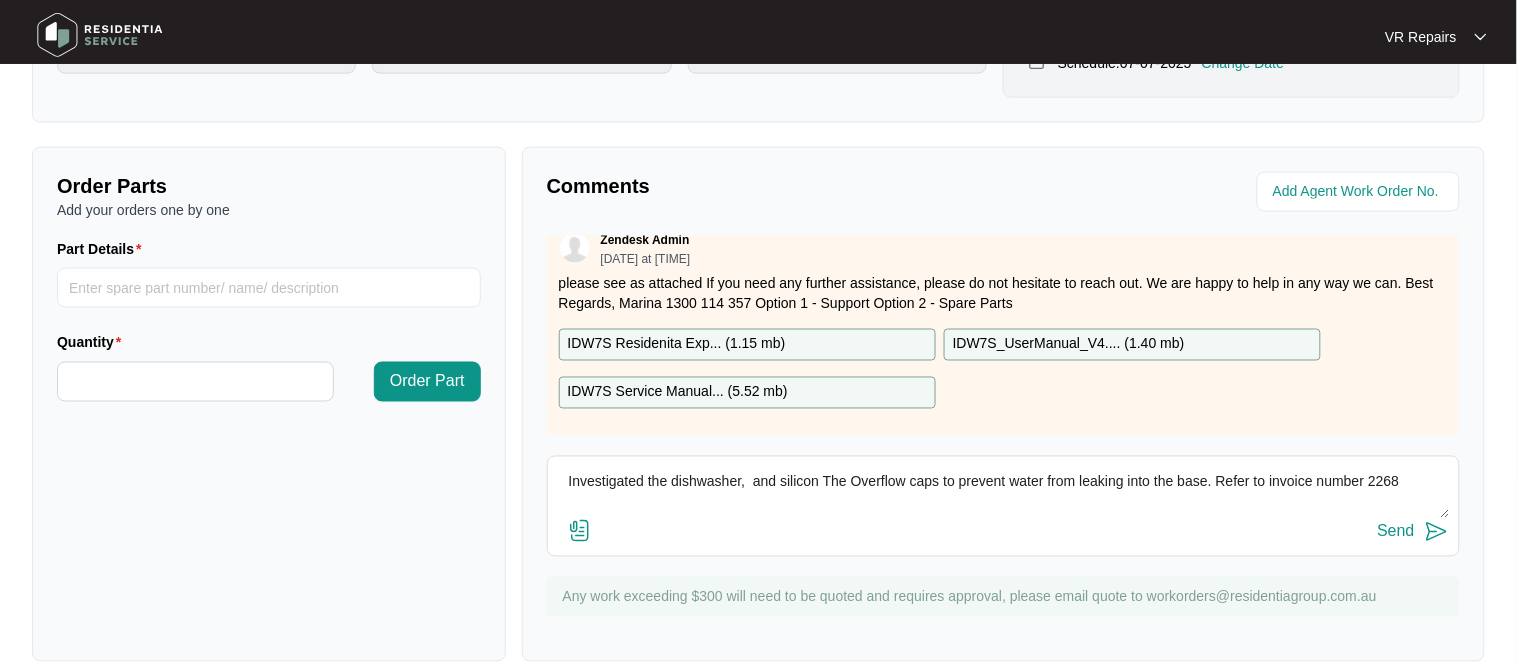type on "Investigated the dishwasher,  and silicon The Overflow caps to prevent water from leaking into the base. Refer to invoice number 2268" 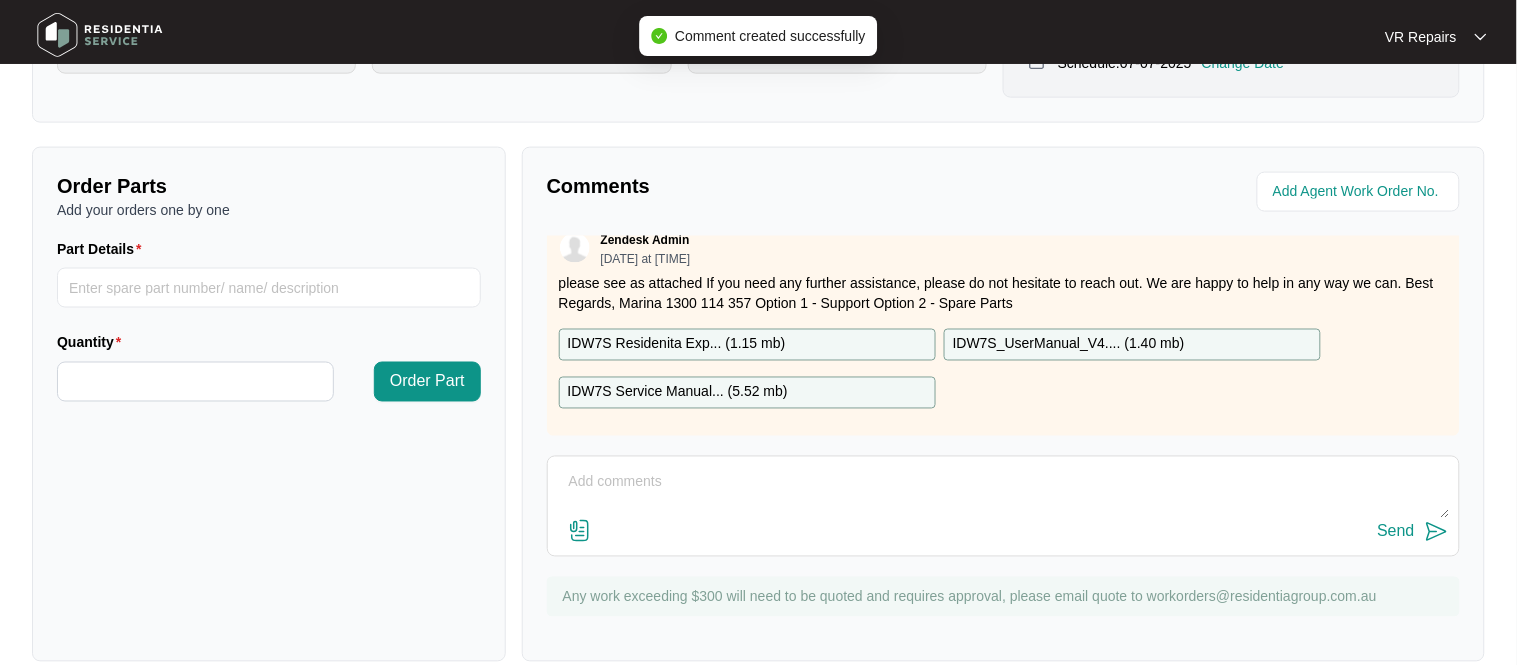 scroll, scrollTop: 0, scrollLeft: 0, axis: both 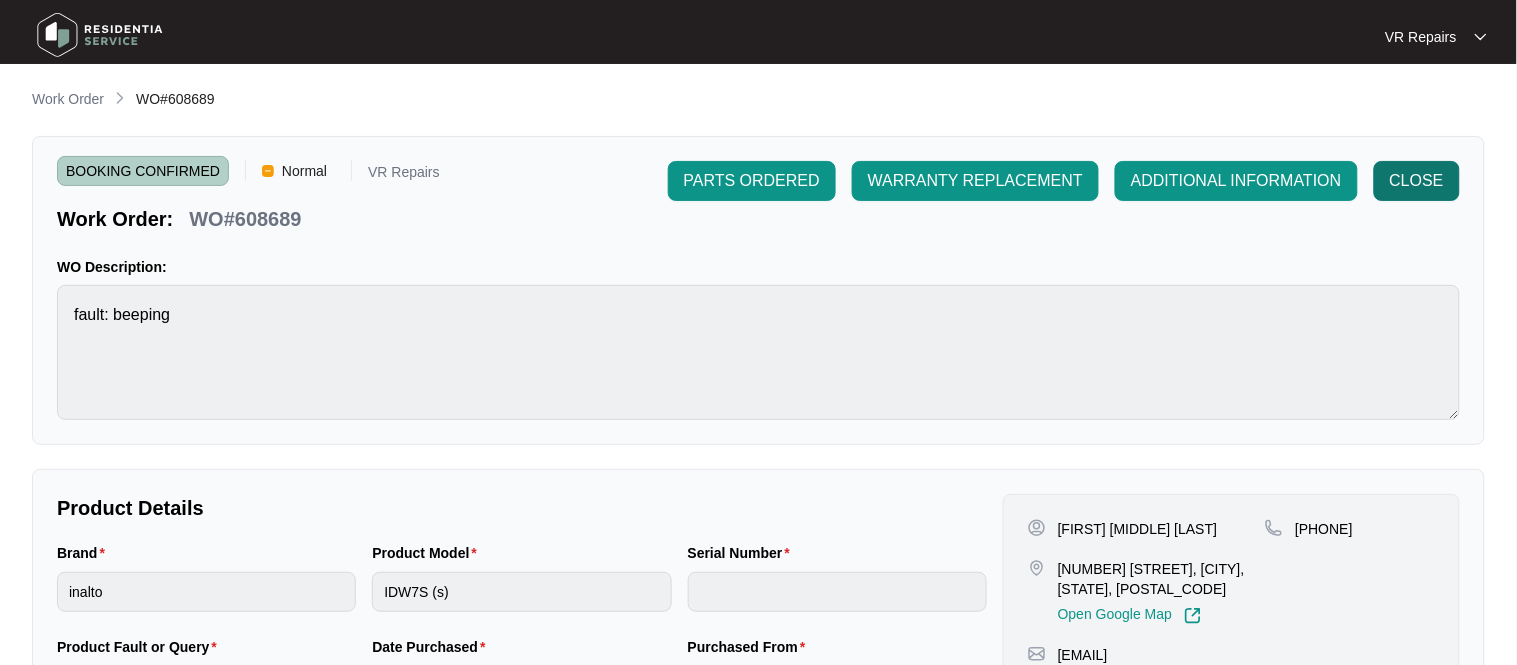 click on "CLOSE" at bounding box center [752, 181] 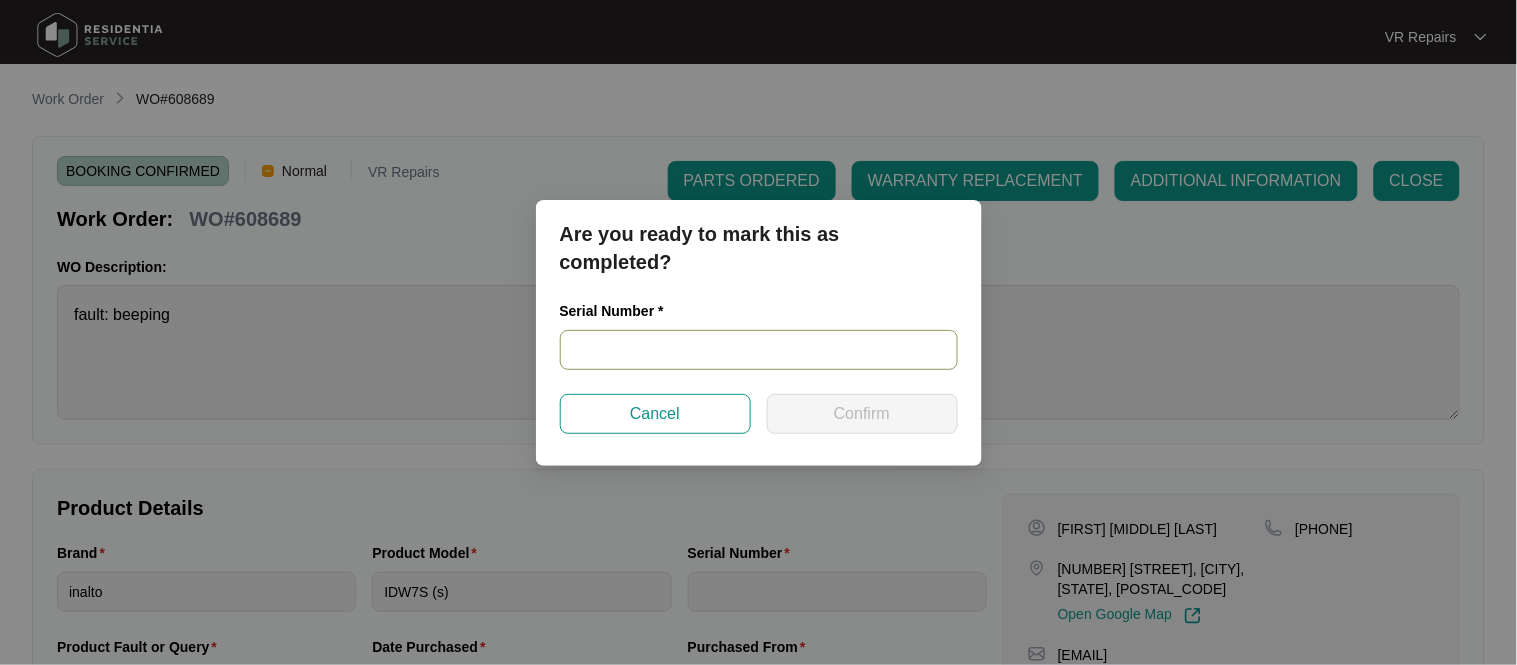 click at bounding box center (759, 350) 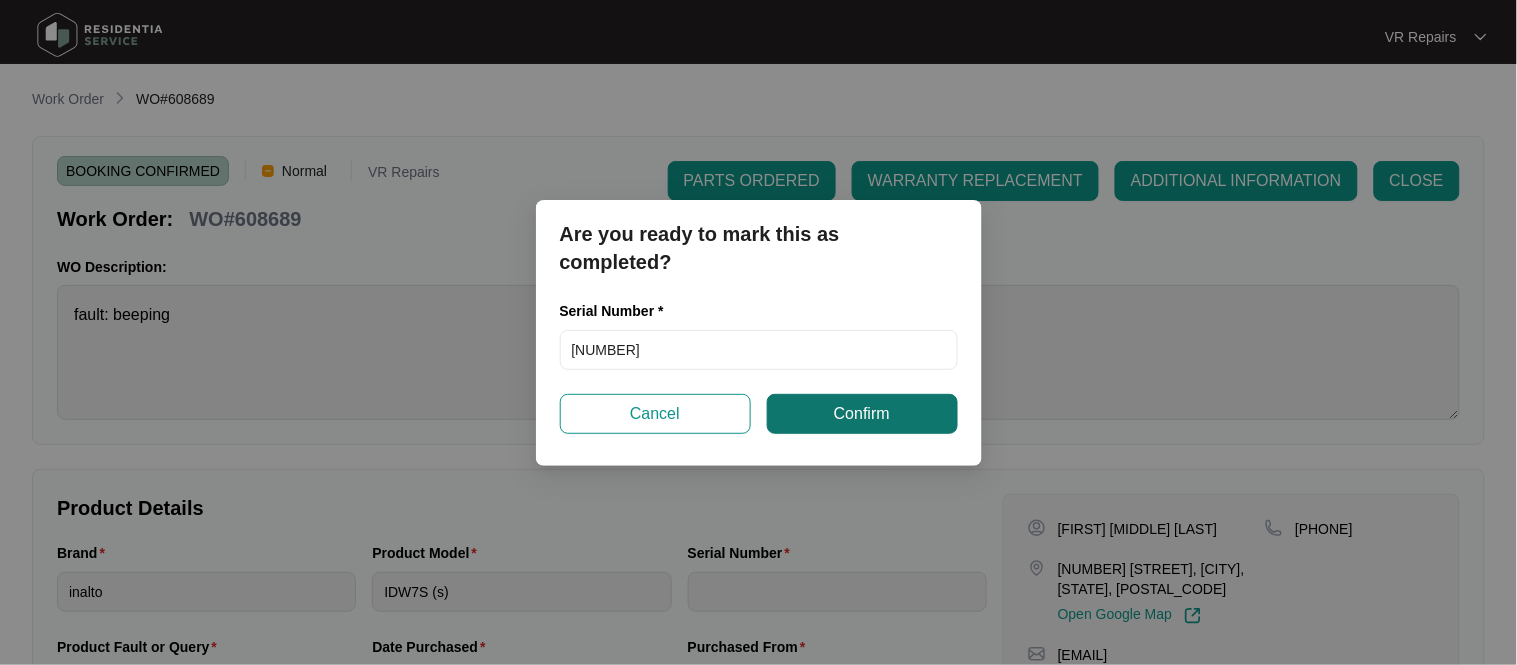 click on "Confirm" at bounding box center [862, 414] 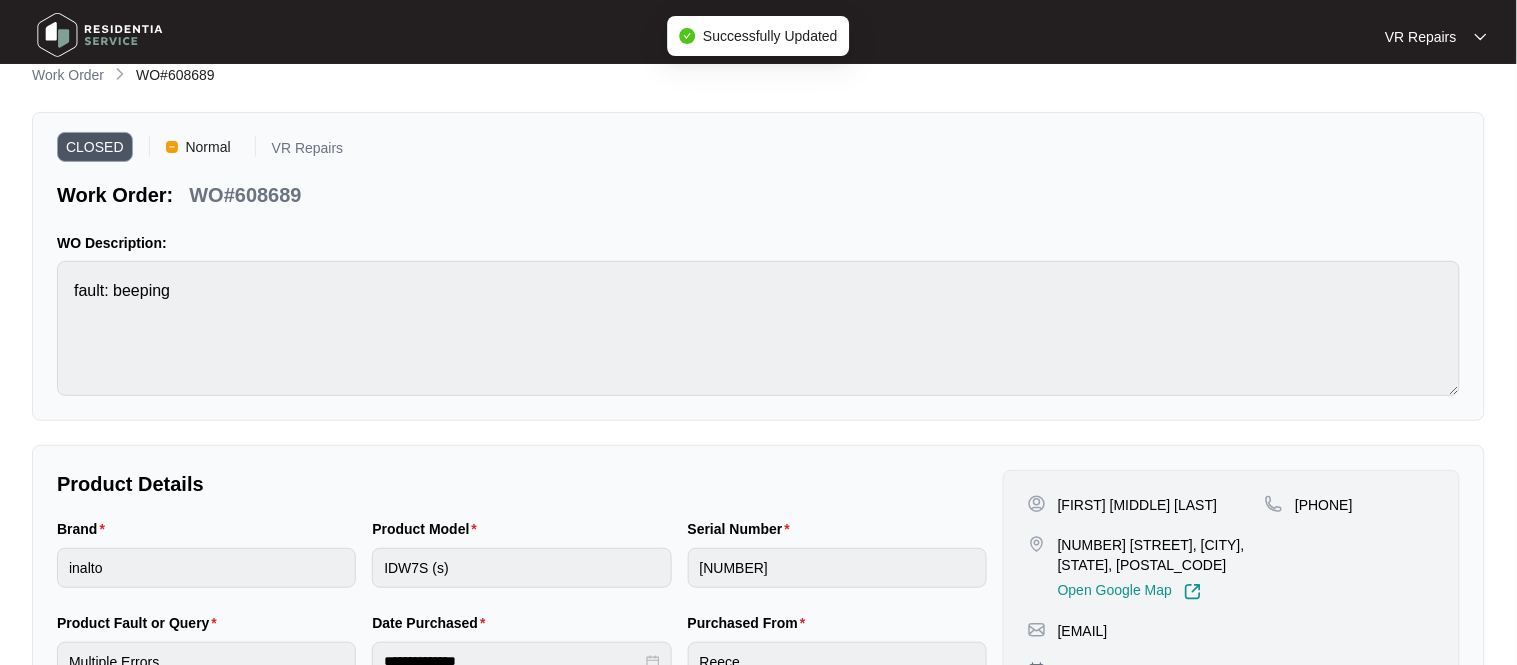 scroll, scrollTop: 0, scrollLeft: 0, axis: both 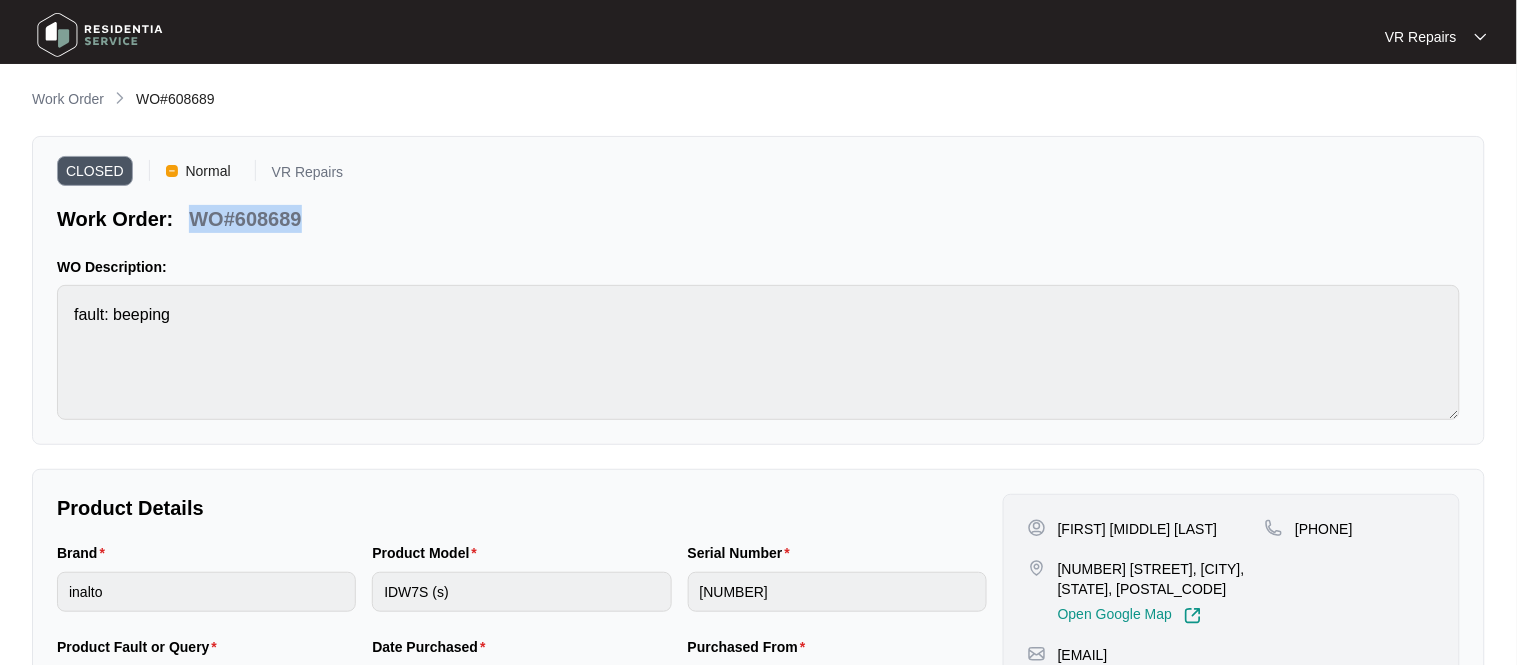 copy on "WO#608689" 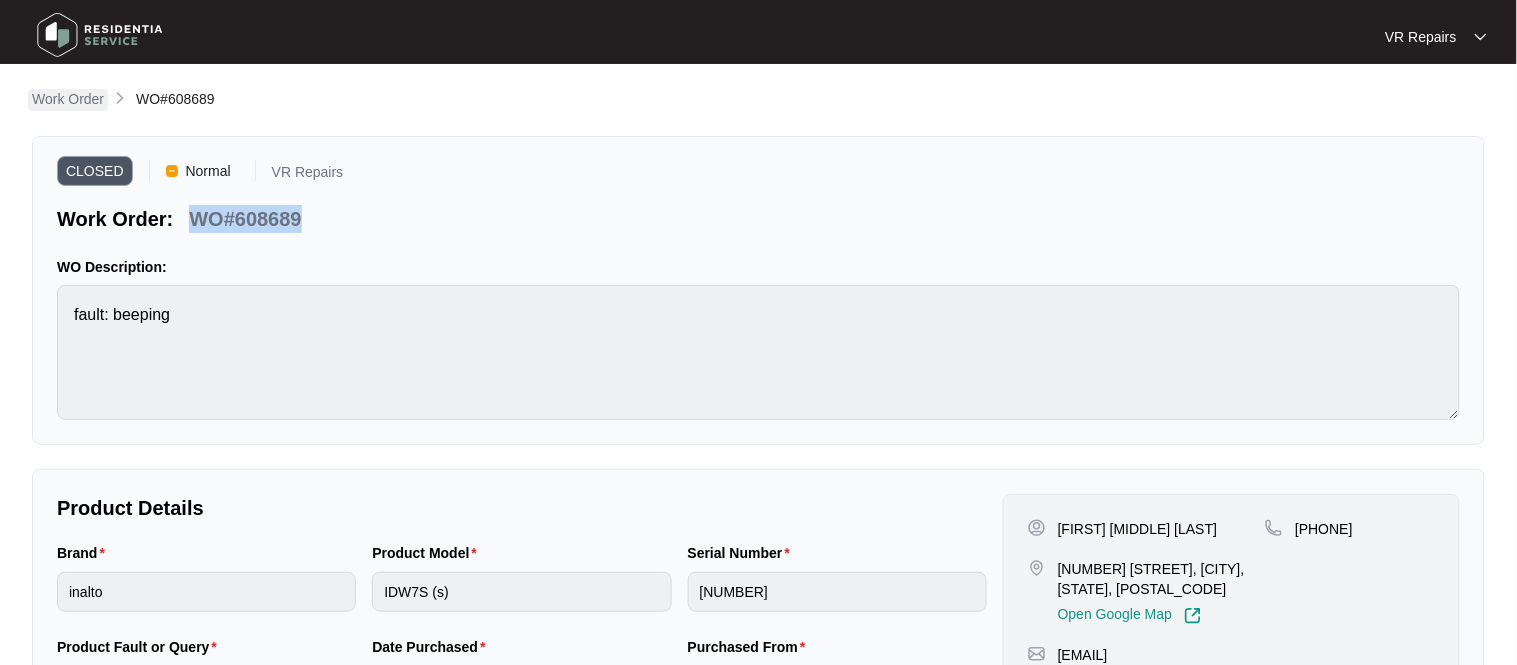 click on "Work Order" at bounding box center [68, 99] 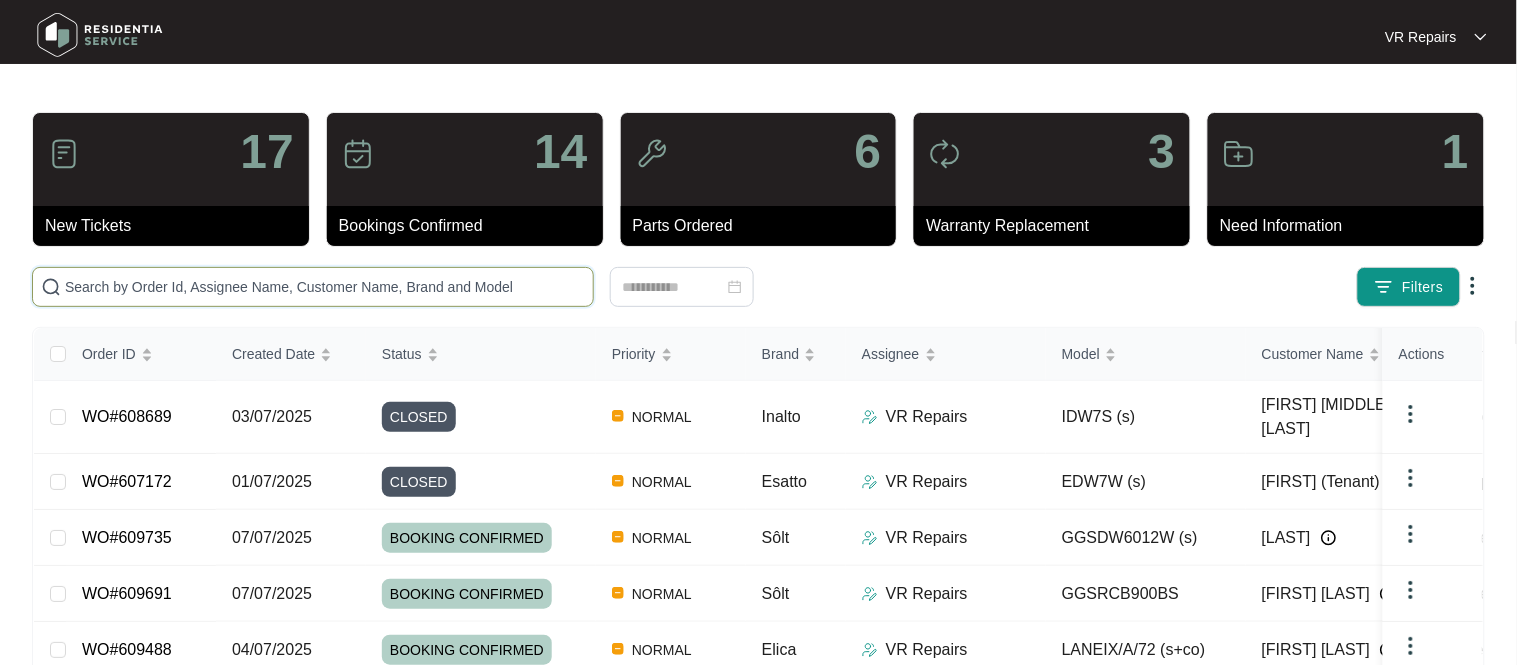 click at bounding box center (325, 287) 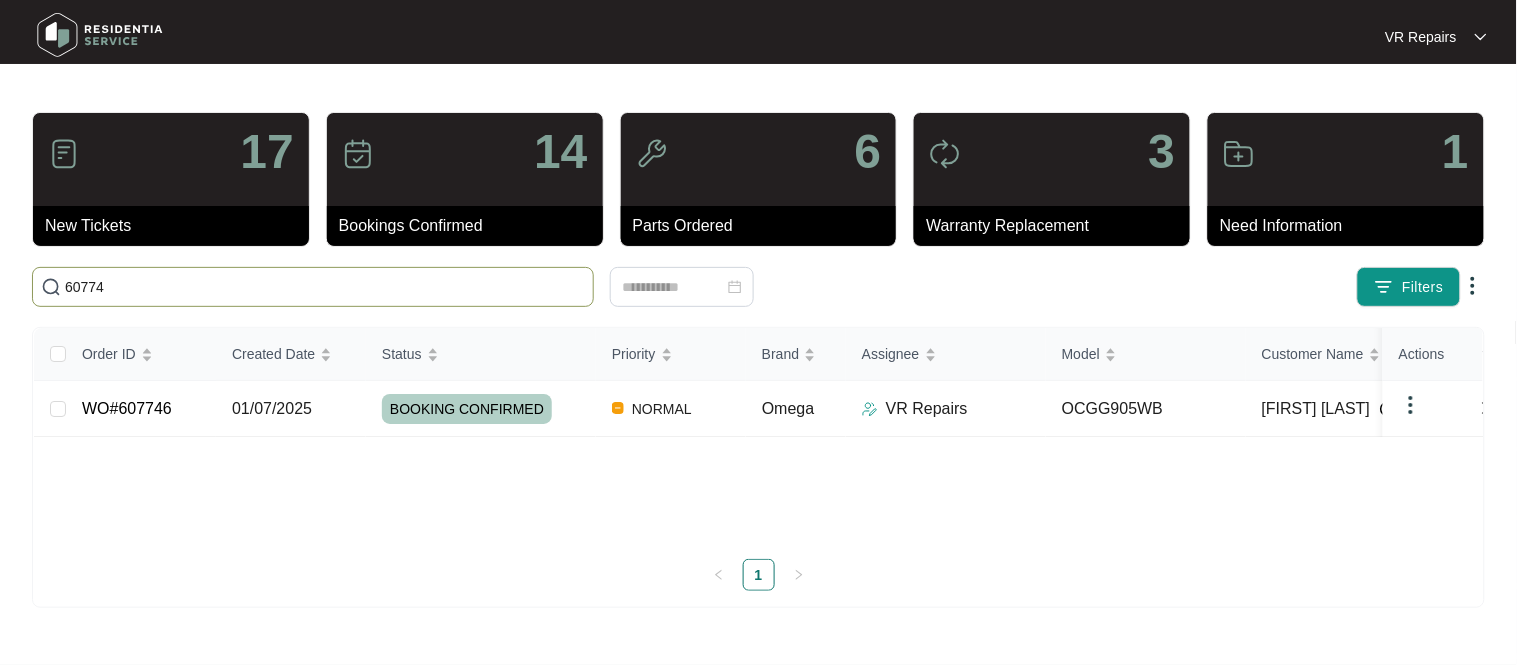 type on "60774" 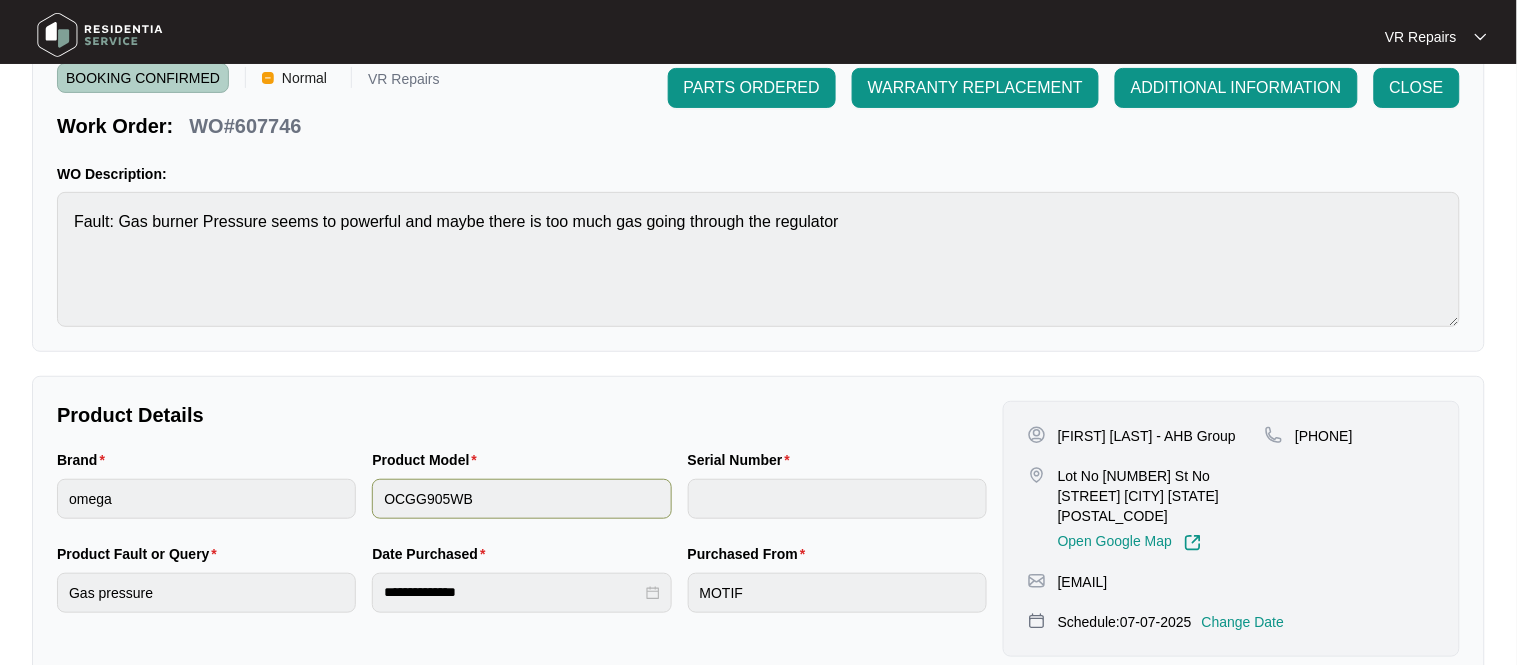 scroll, scrollTop: 65, scrollLeft: 0, axis: vertical 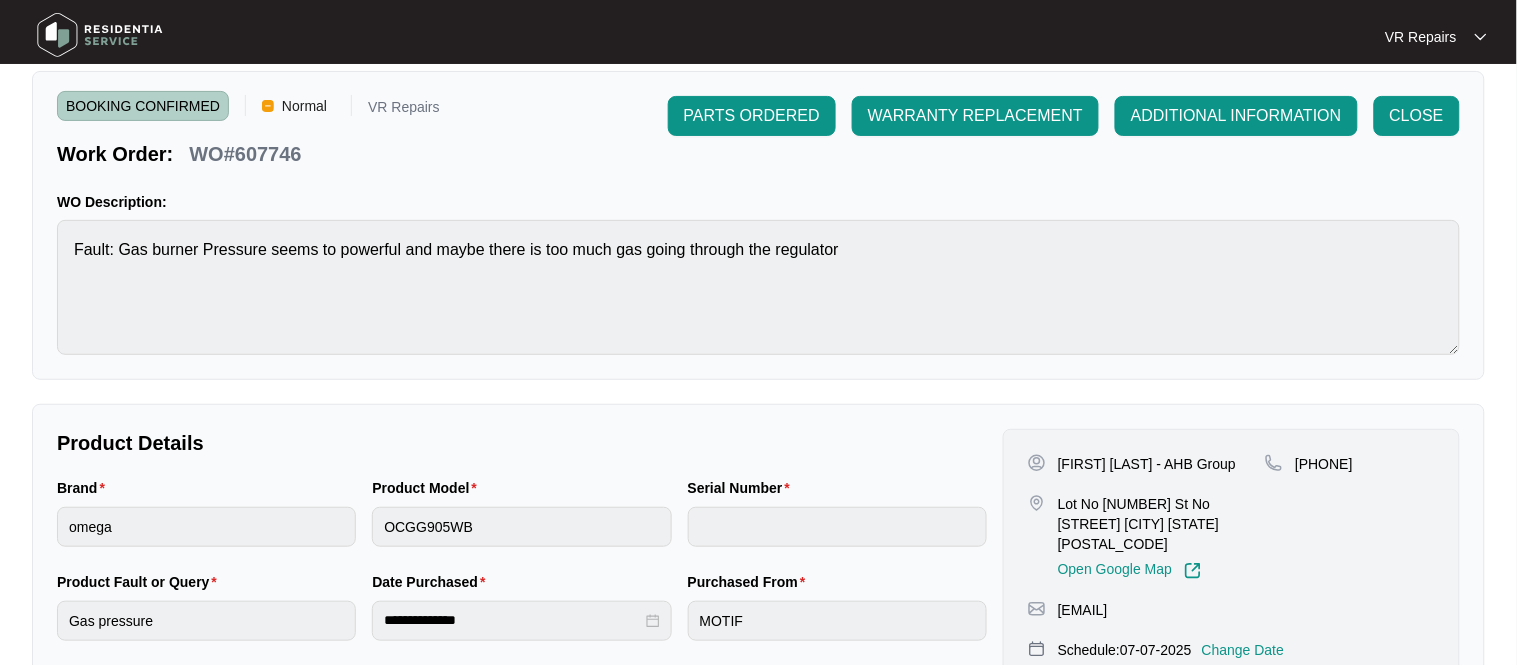 click on "[FIRST] [LAST] - AHB Group" at bounding box center [1147, 464] 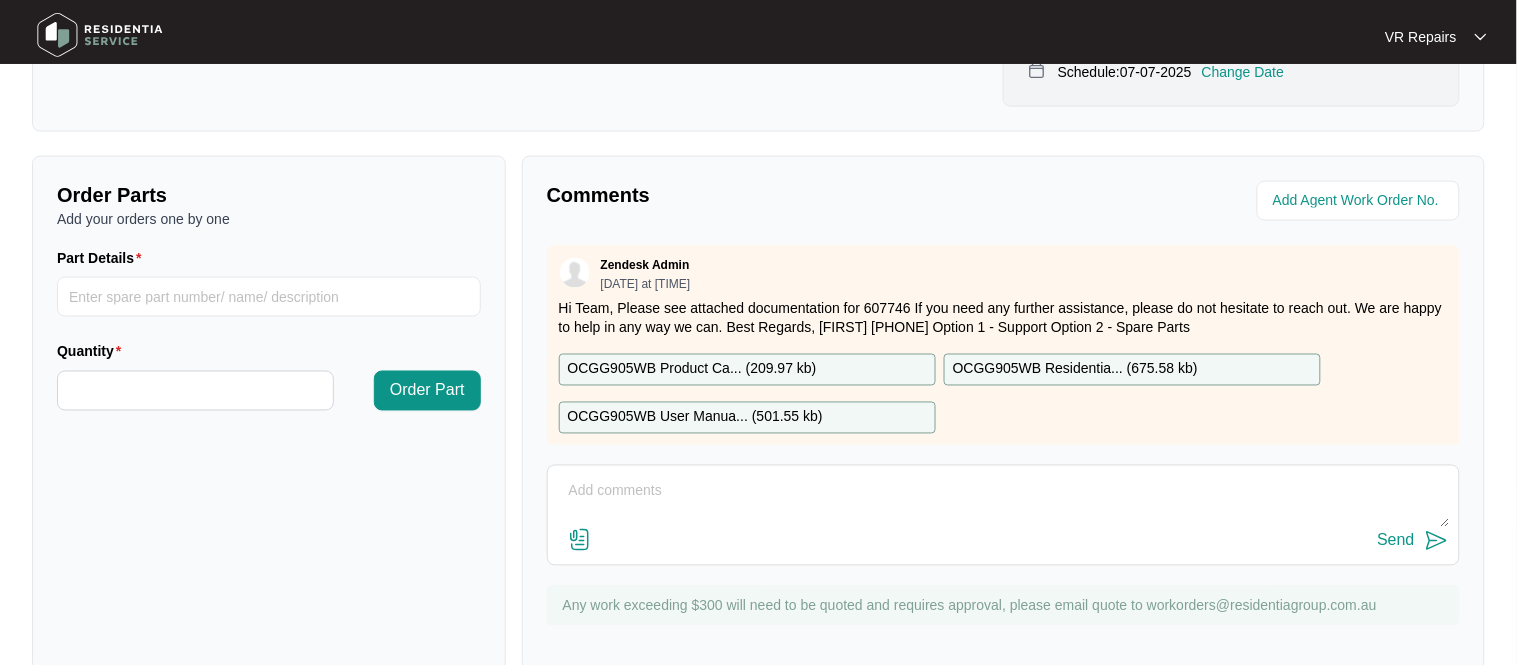 scroll, scrollTop: 648, scrollLeft: 0, axis: vertical 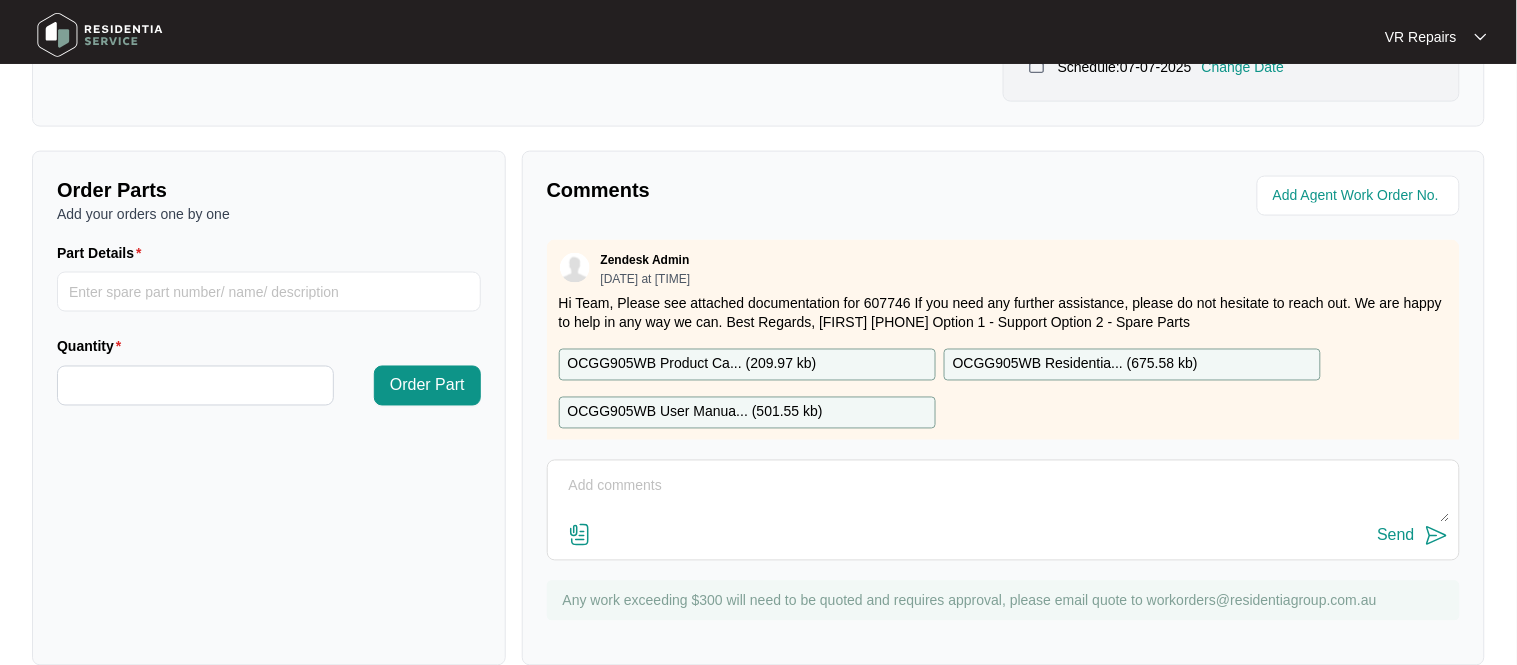 click at bounding box center [1003, 497] 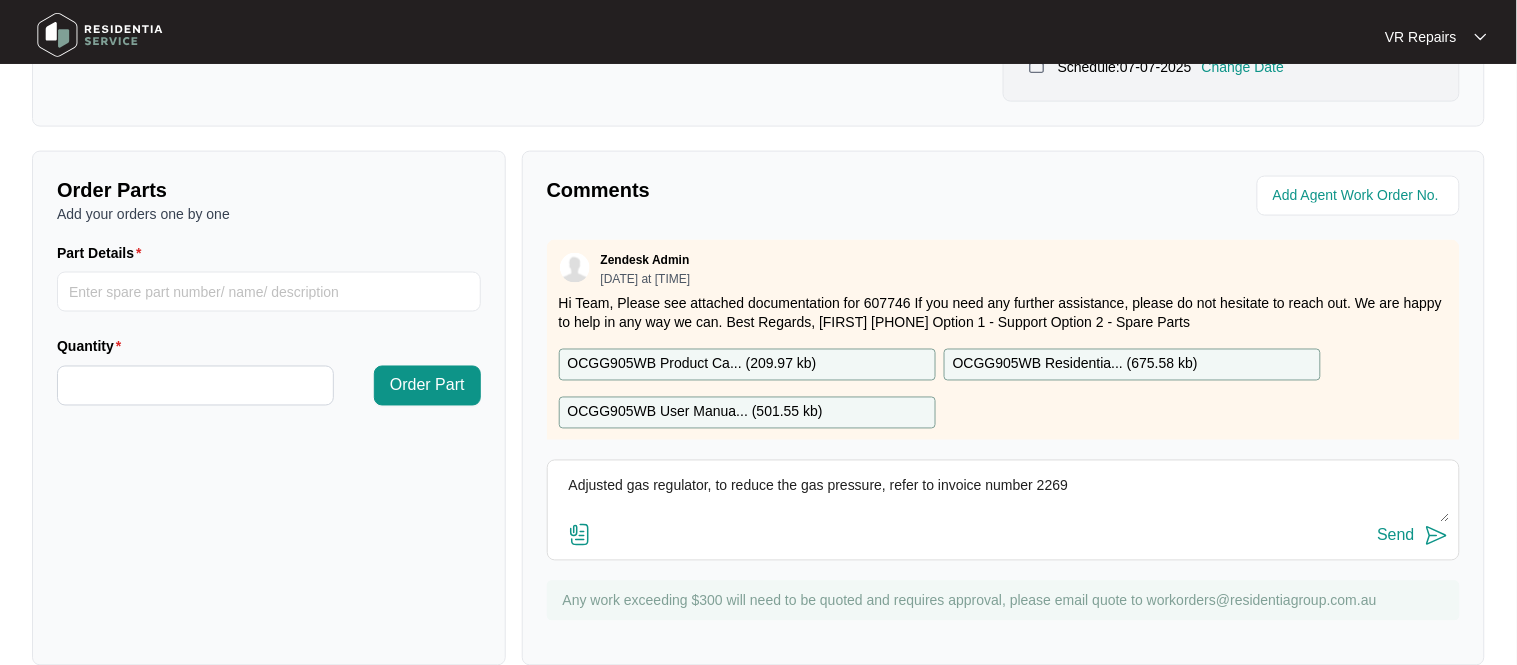 type on "Adjusted gas regulator, to reduce the gas pressure, refer to invoice number 2269" 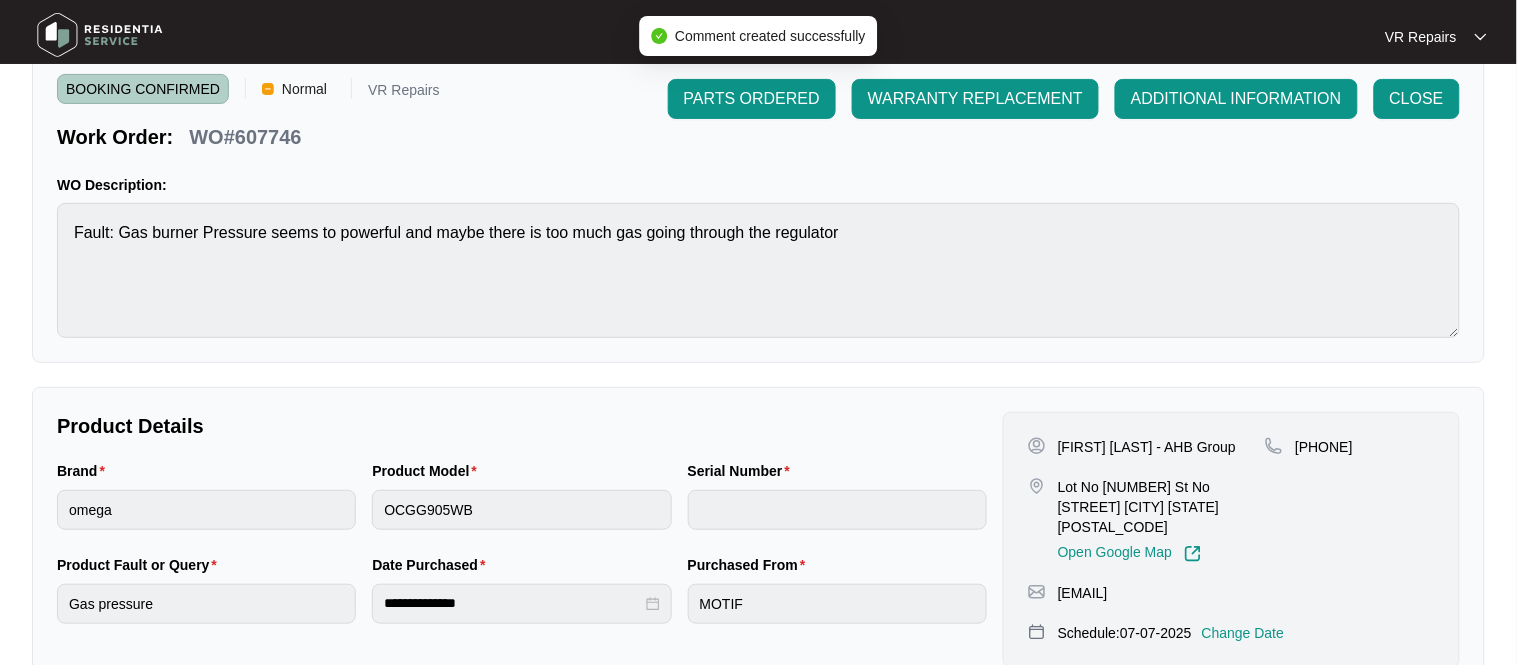 scroll, scrollTop: 0, scrollLeft: 0, axis: both 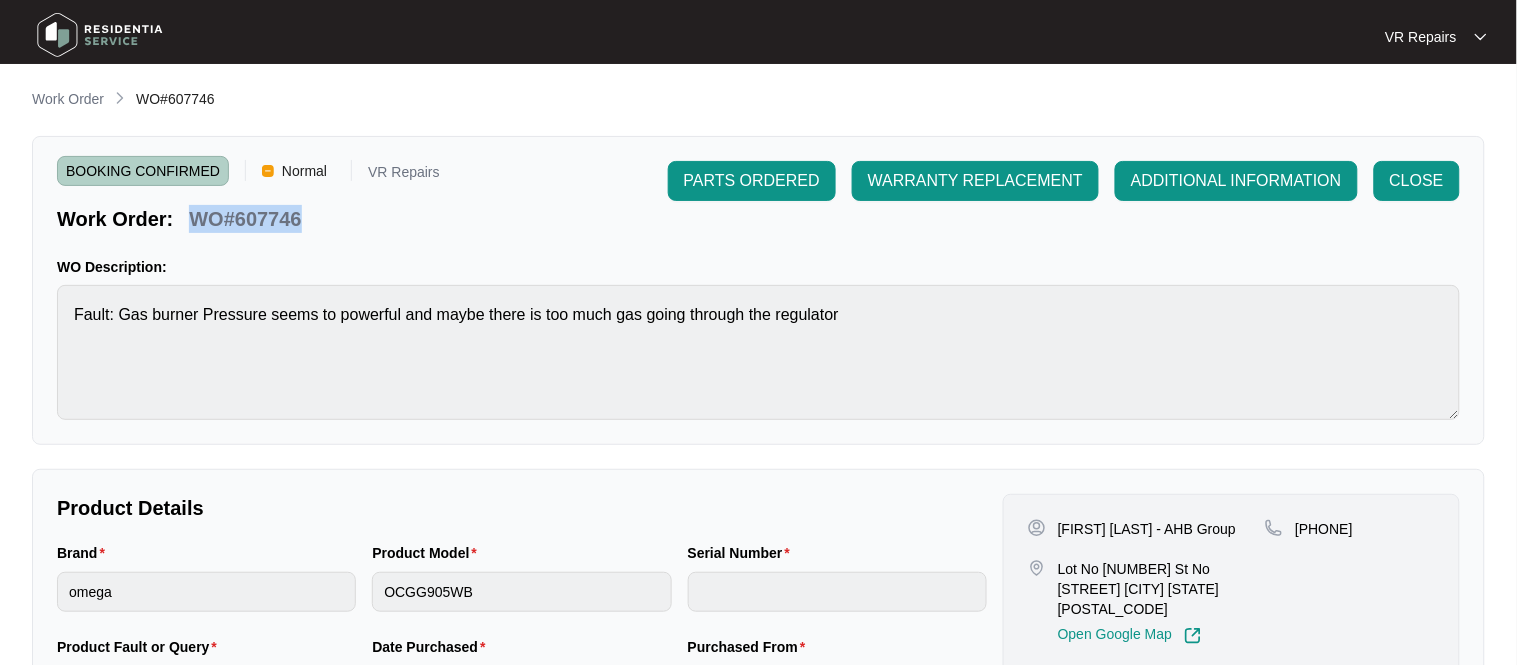 copy on "WO#607746" 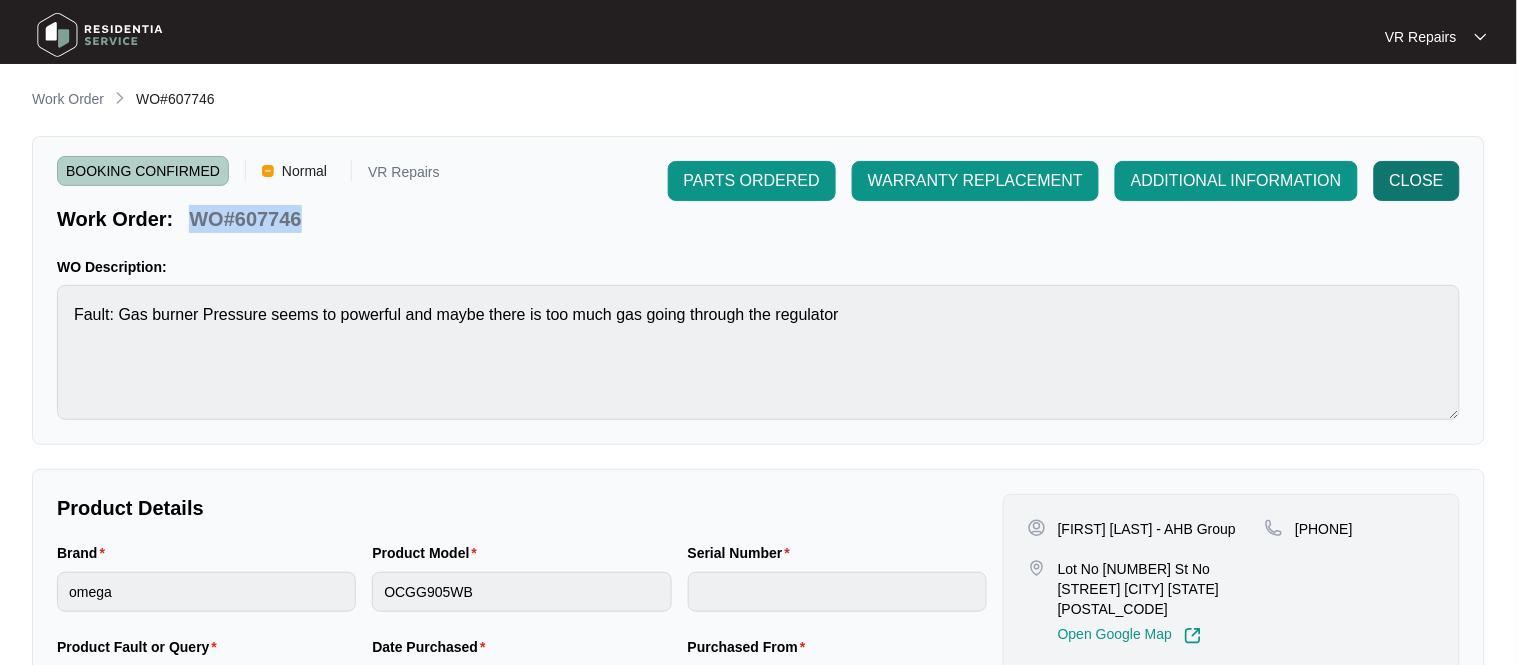 click on "CLOSE" at bounding box center [752, 181] 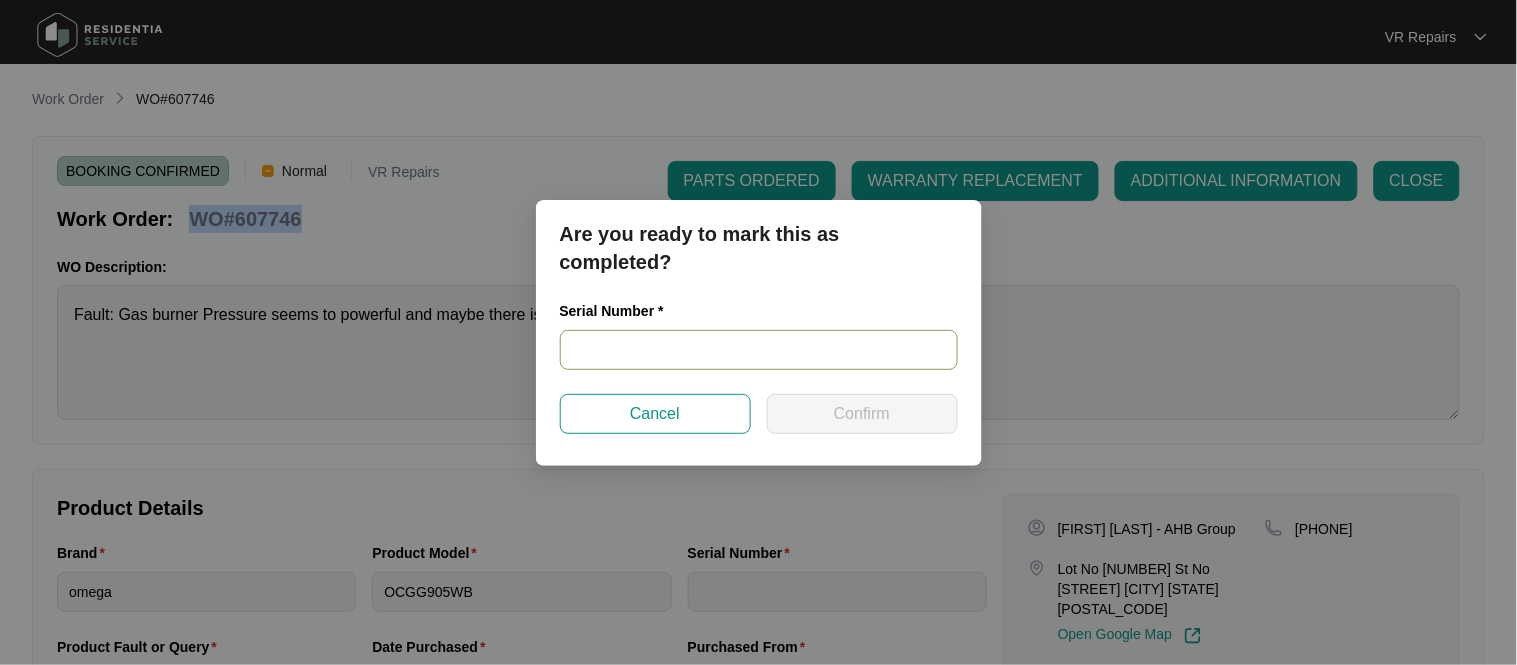 click at bounding box center [759, 350] 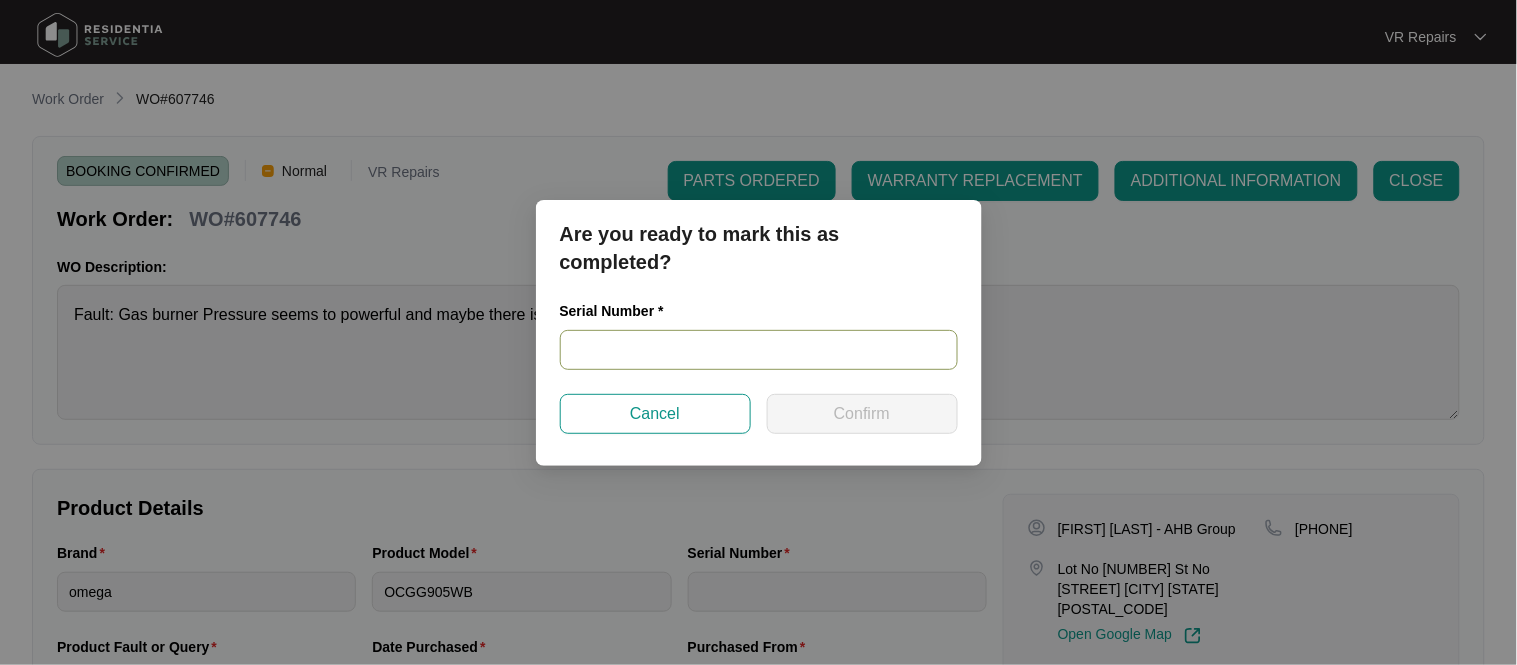paste on "[NUMBER]" 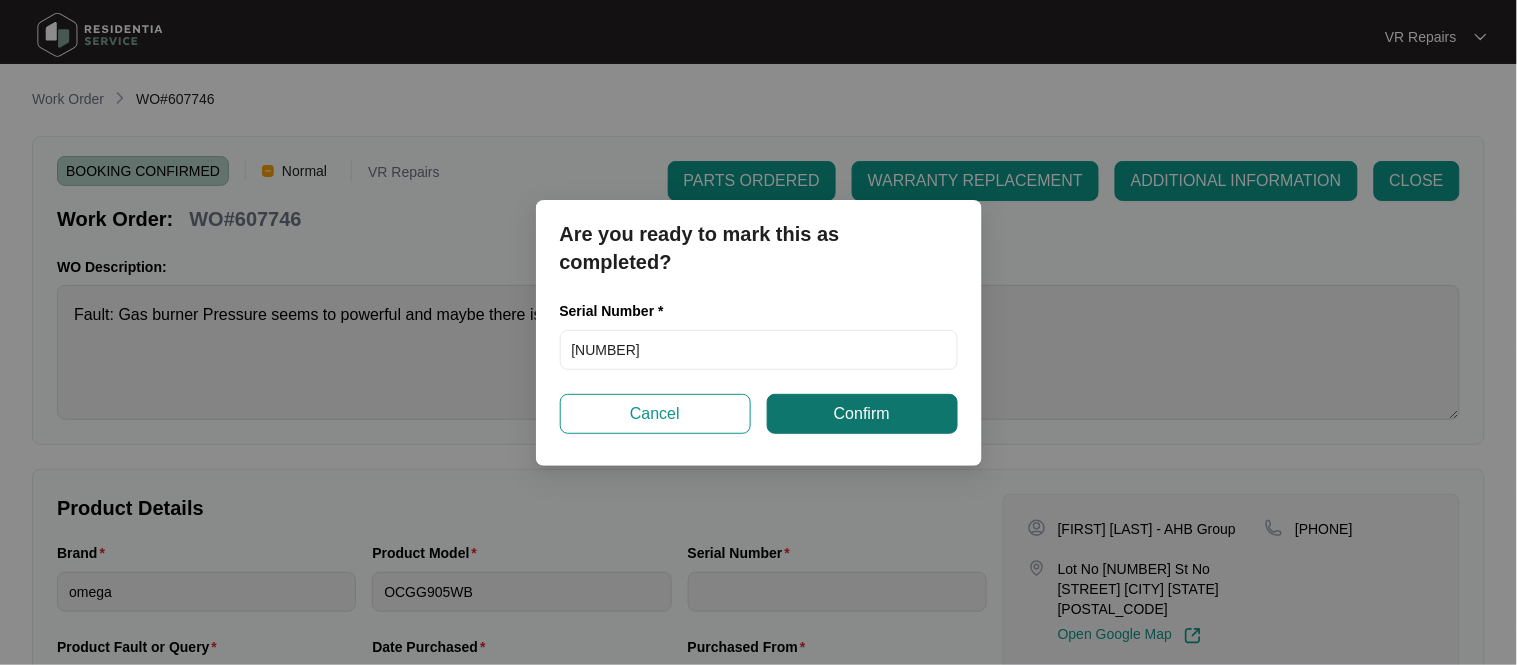 click on "Confirm" at bounding box center [862, 414] 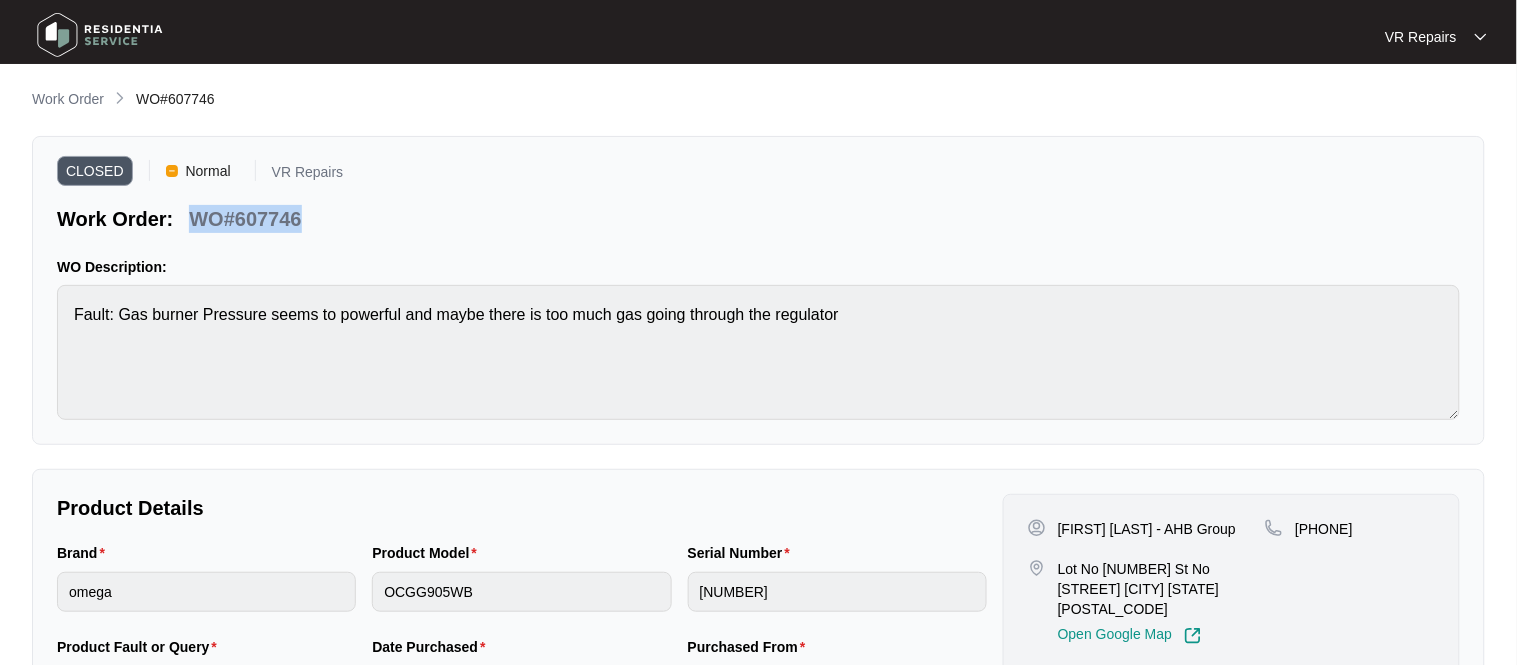 copy on "WO#607746" 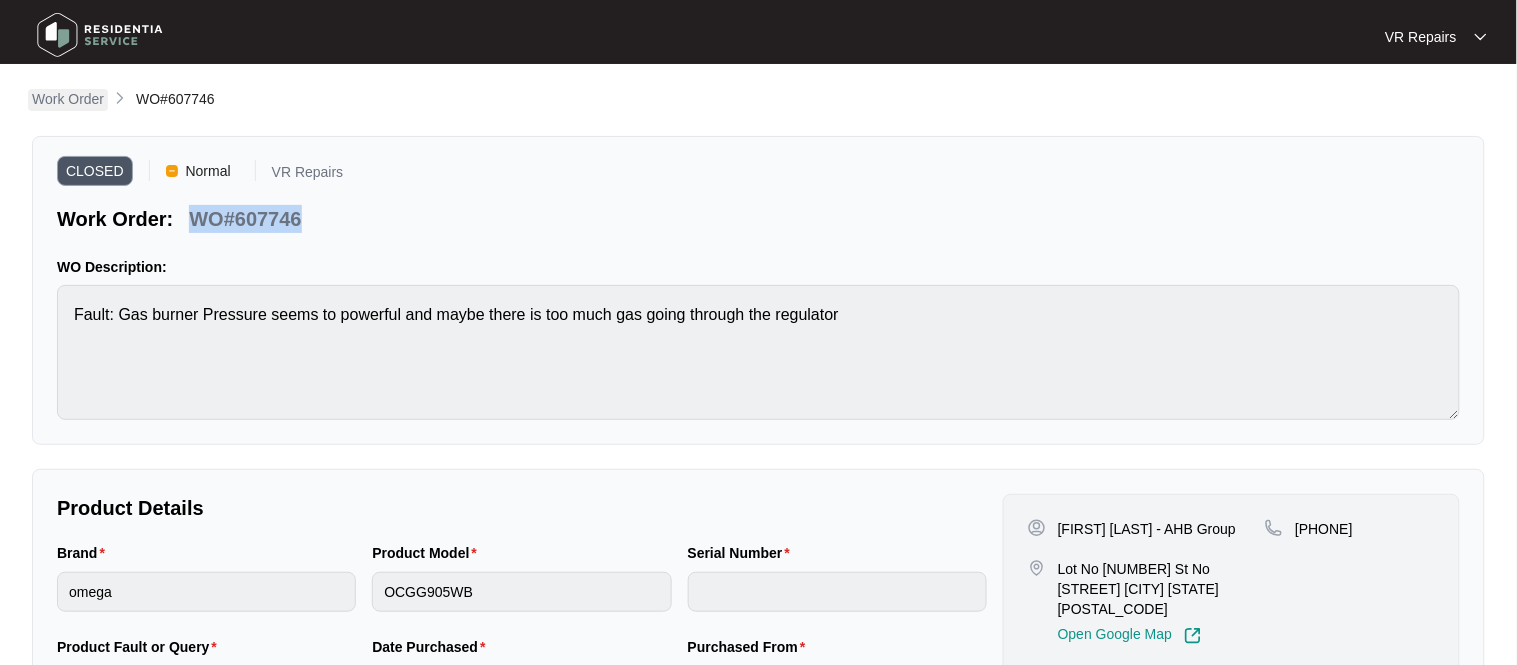 click on "Work Order" at bounding box center (68, 99) 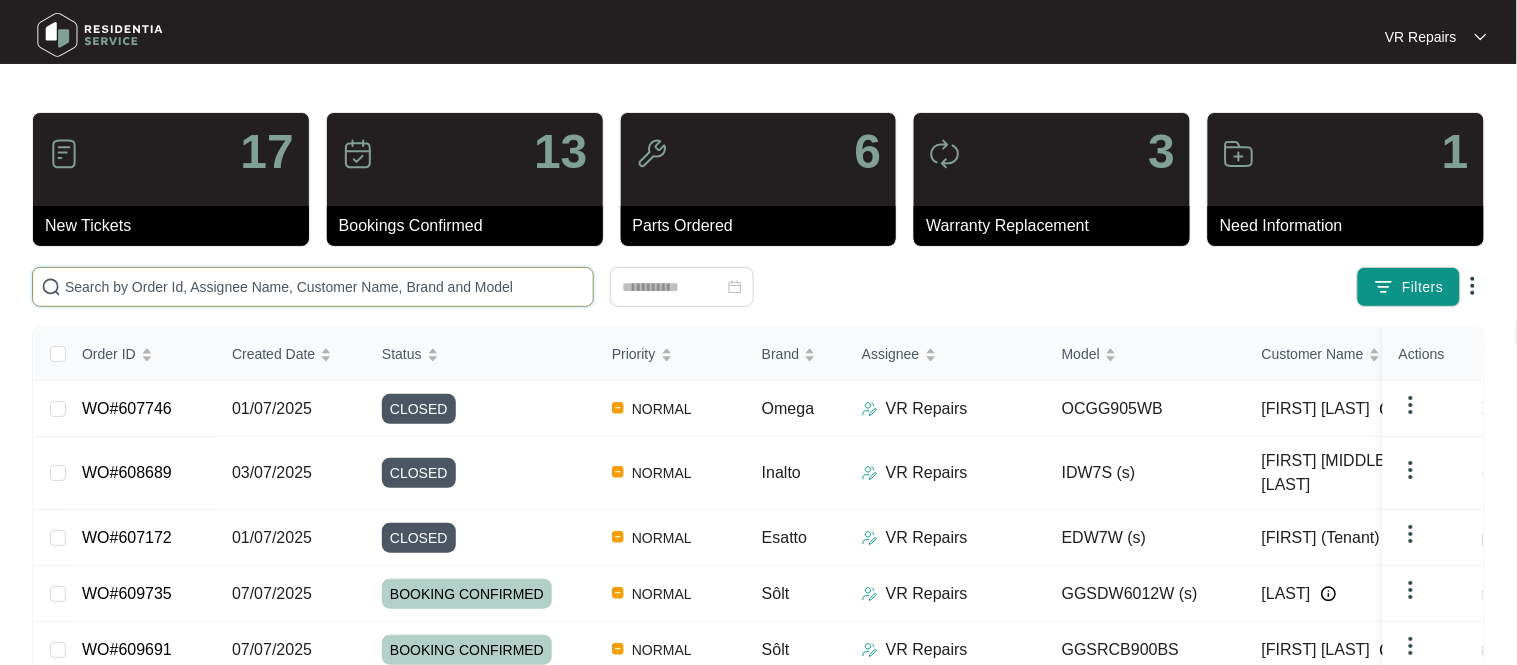 click at bounding box center [325, 287] 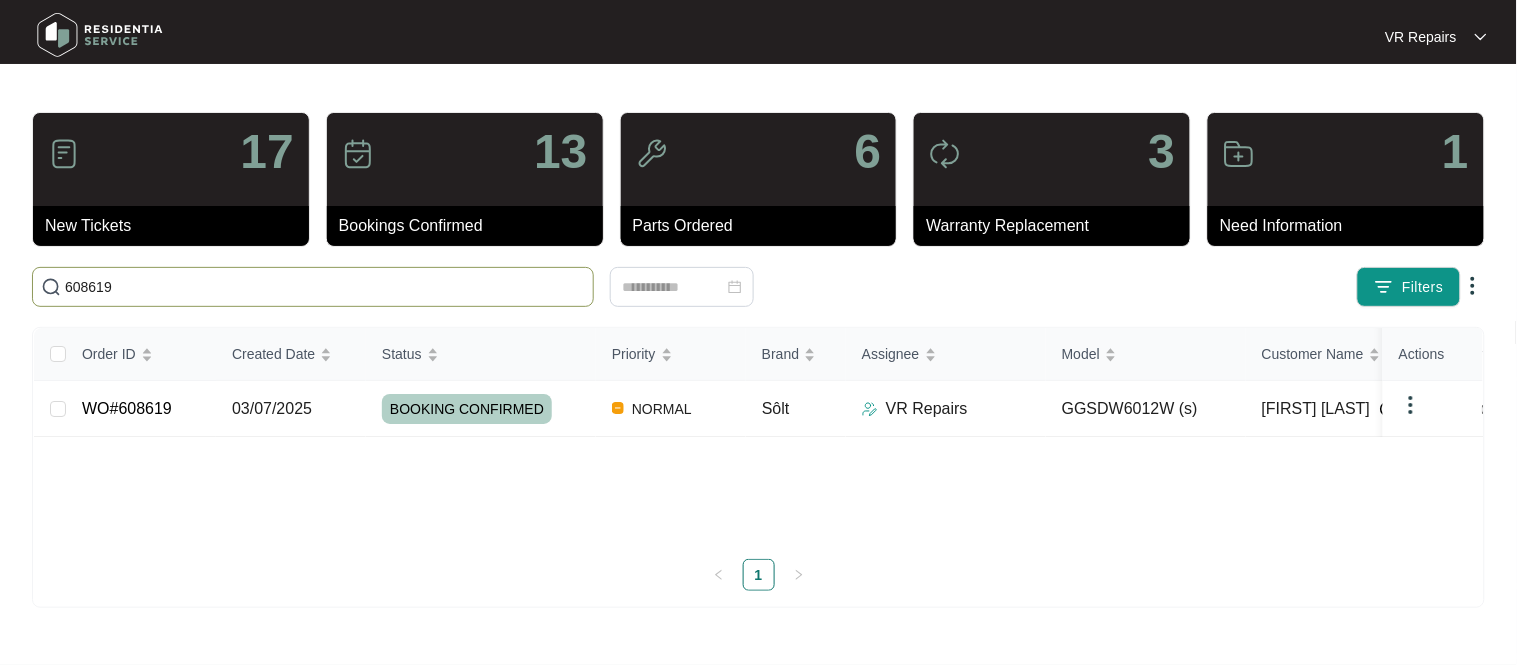 type on "608619" 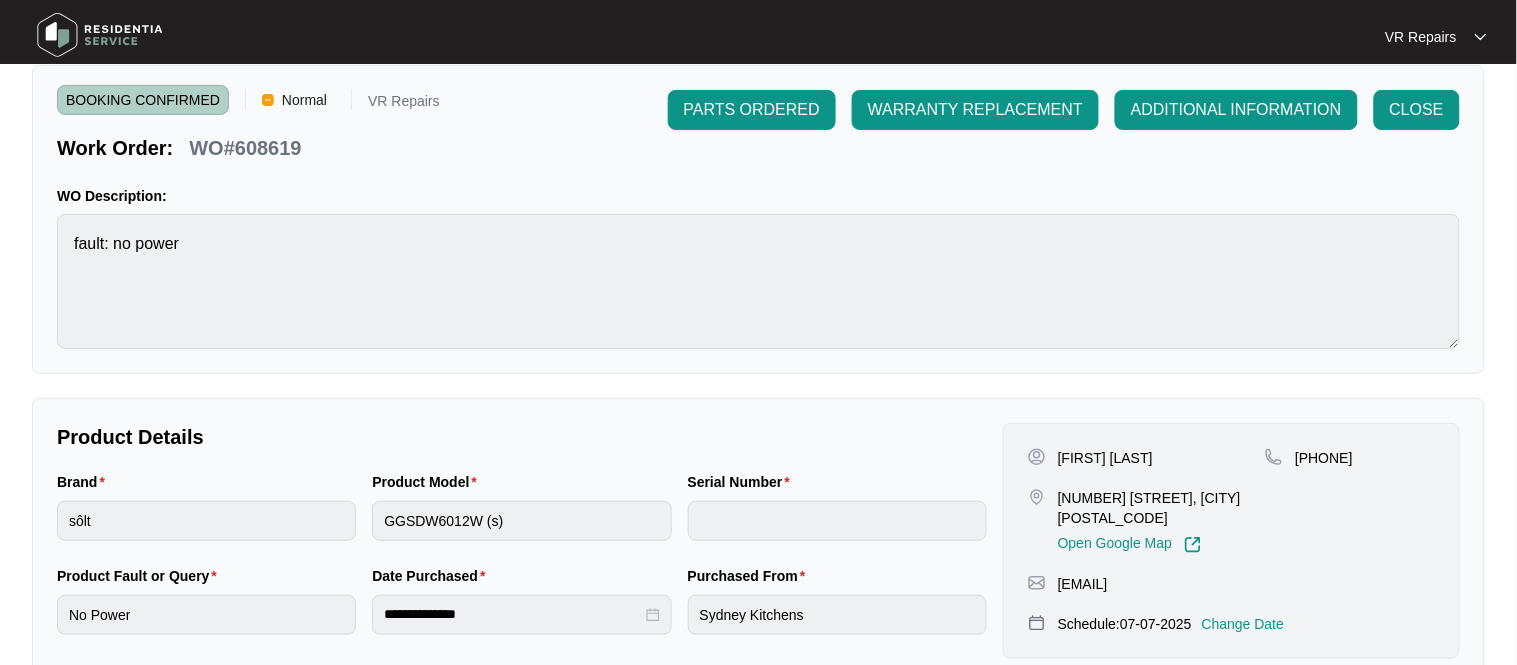 scroll, scrollTop: 126, scrollLeft: 0, axis: vertical 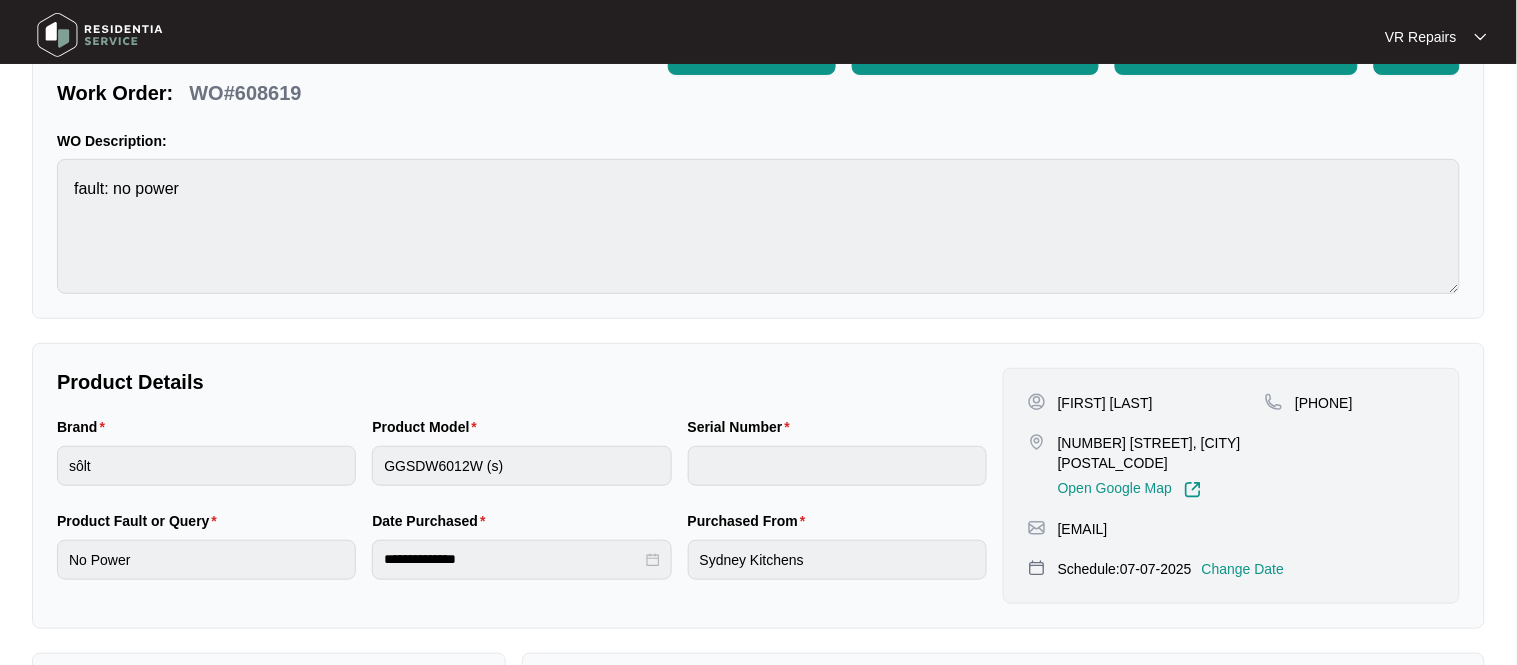 copy on "[FIRST] [LAST] [NUMBER] [STREET], [CITY] [POSTAL_CODE], Open Google Map [PHONE]" 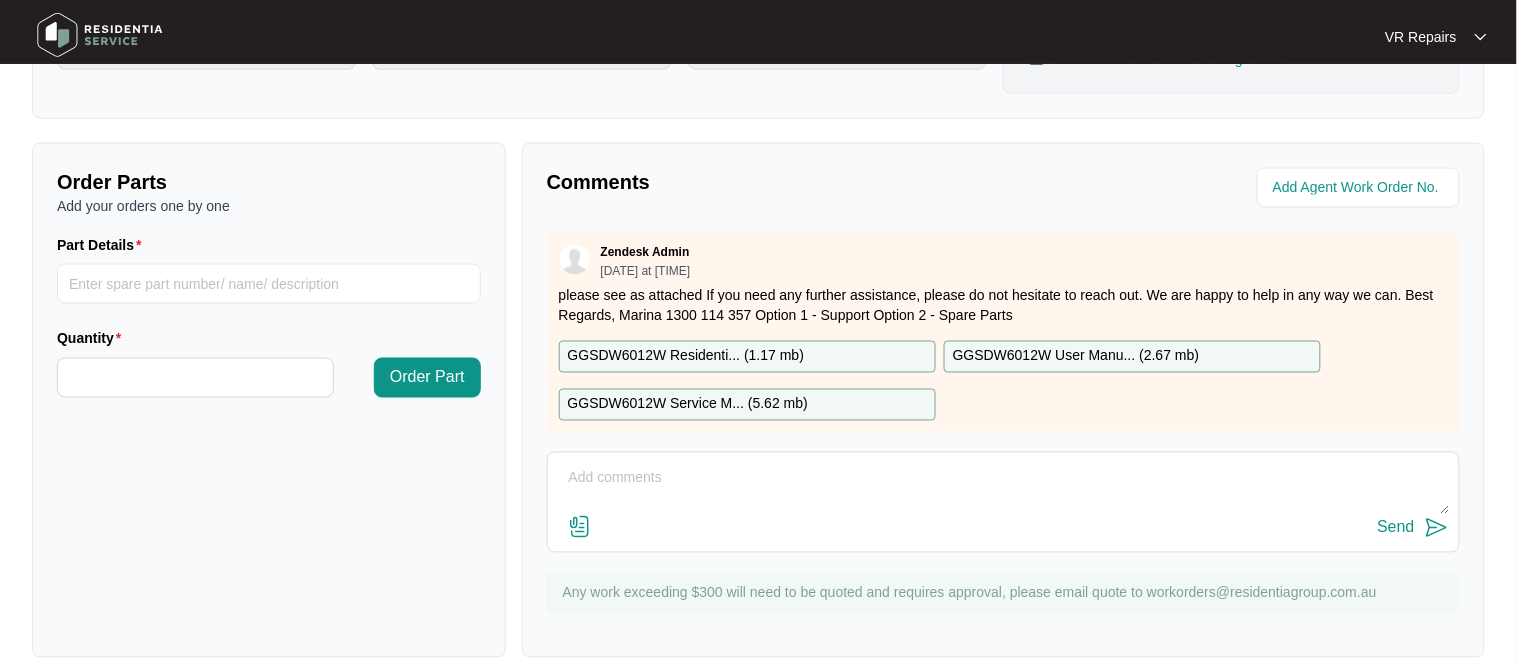 scroll, scrollTop: 661, scrollLeft: 0, axis: vertical 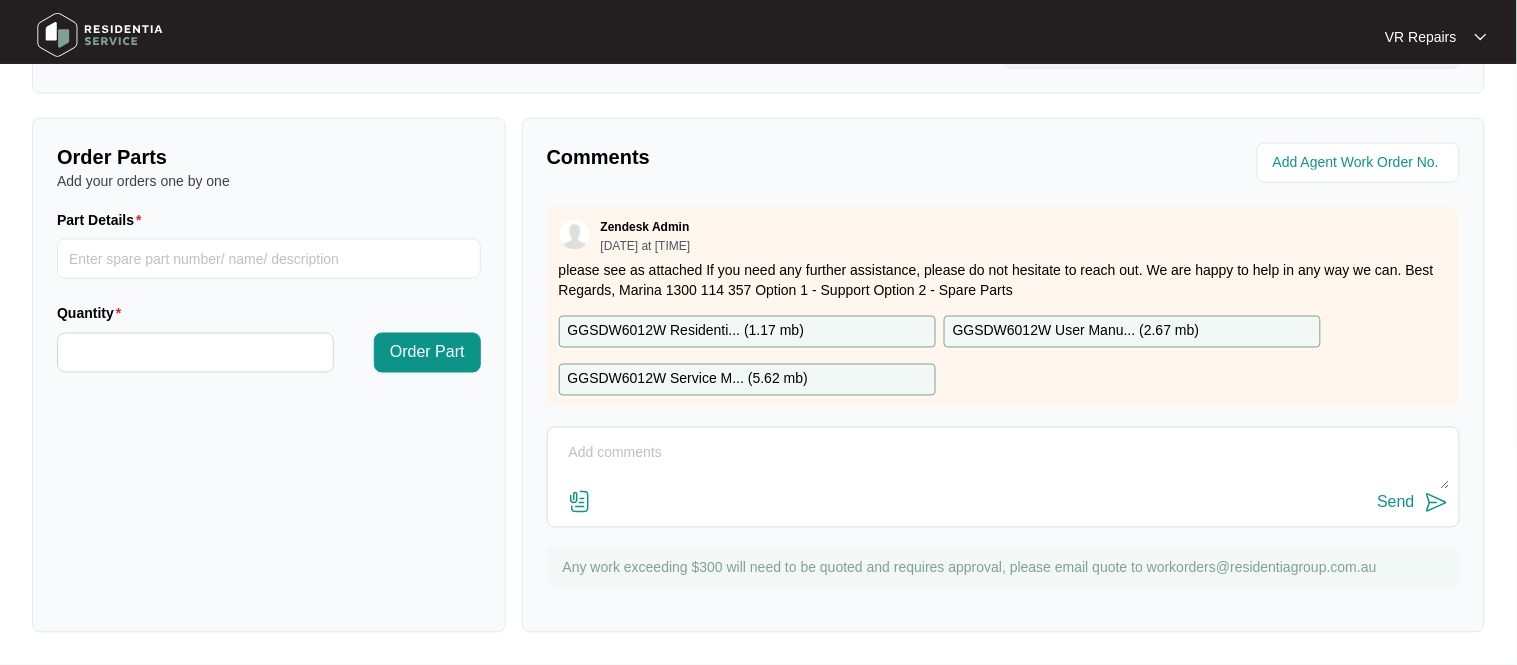 click at bounding box center (1003, 464) 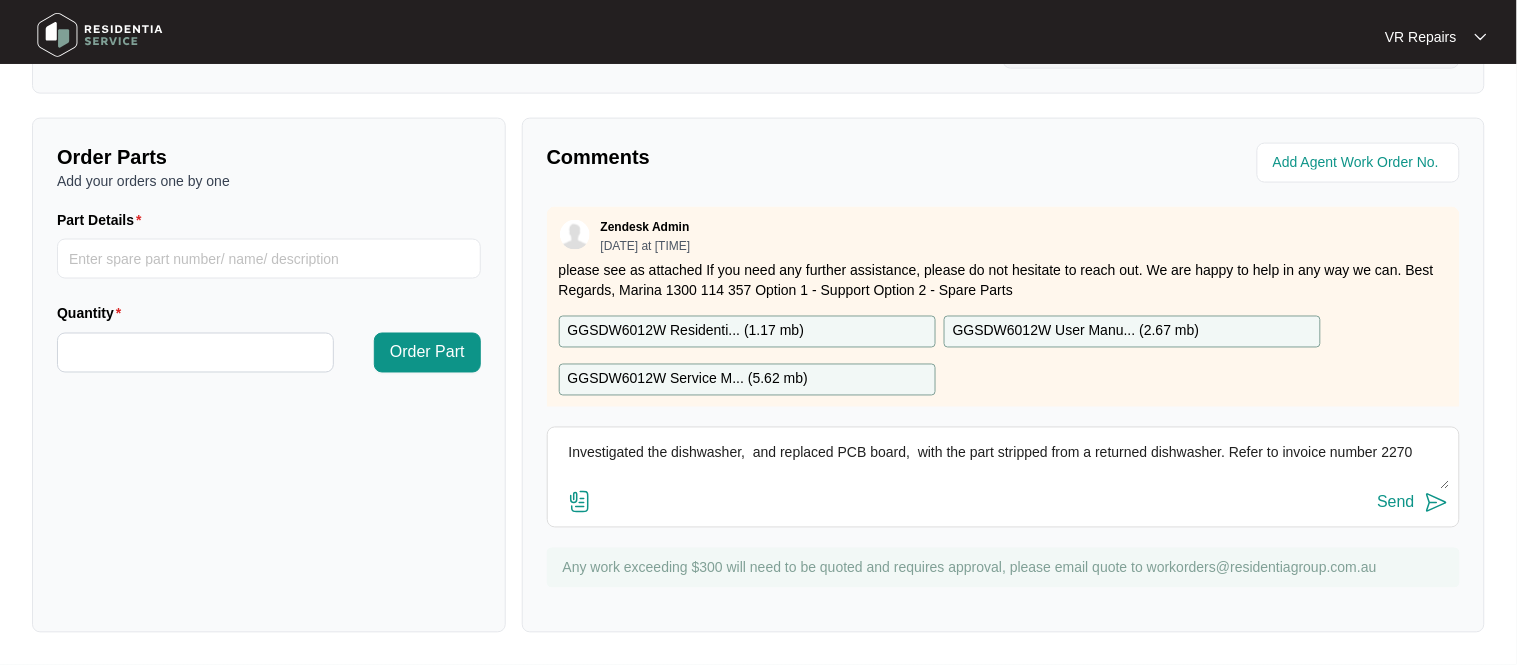 type on "Investigated the dishwasher,  and replaced PCB board,  with the part stripped from a returned dishwasher. Refer to invoice number 2270" 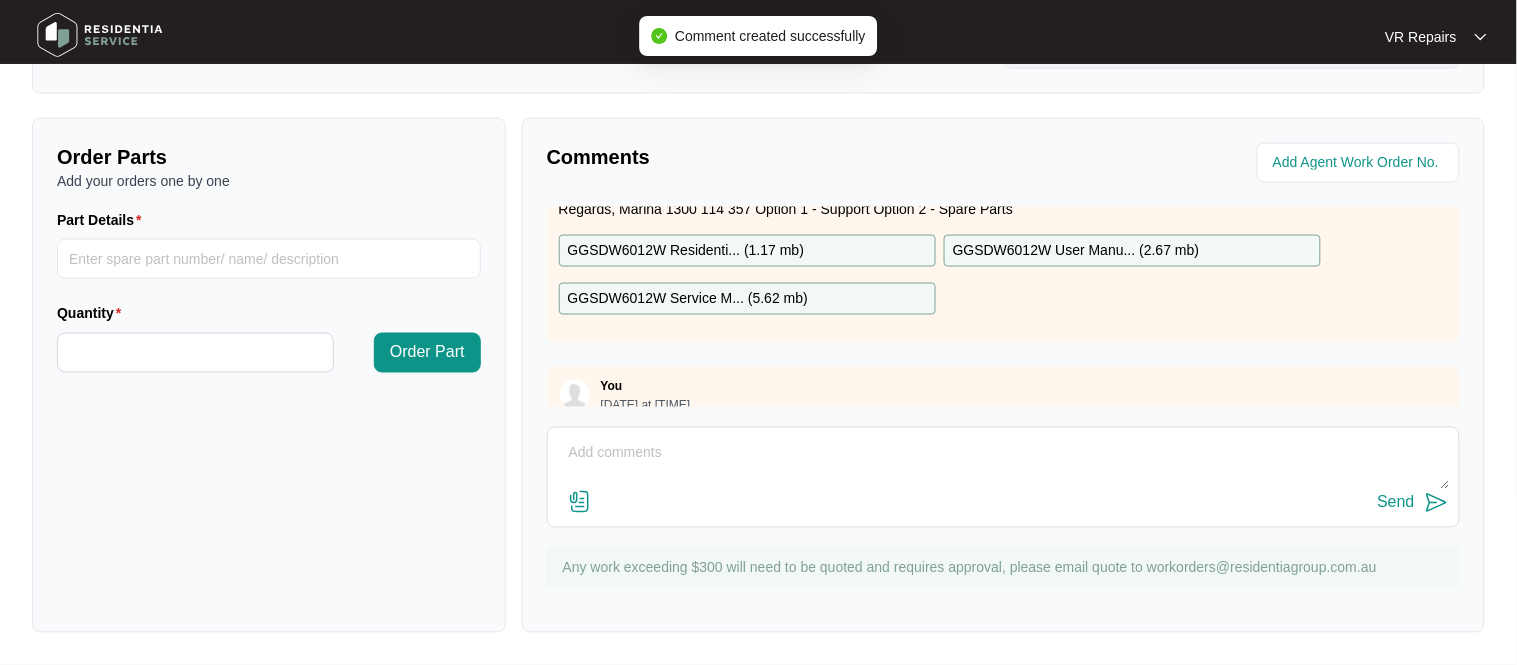 scroll, scrollTop: 125, scrollLeft: 0, axis: vertical 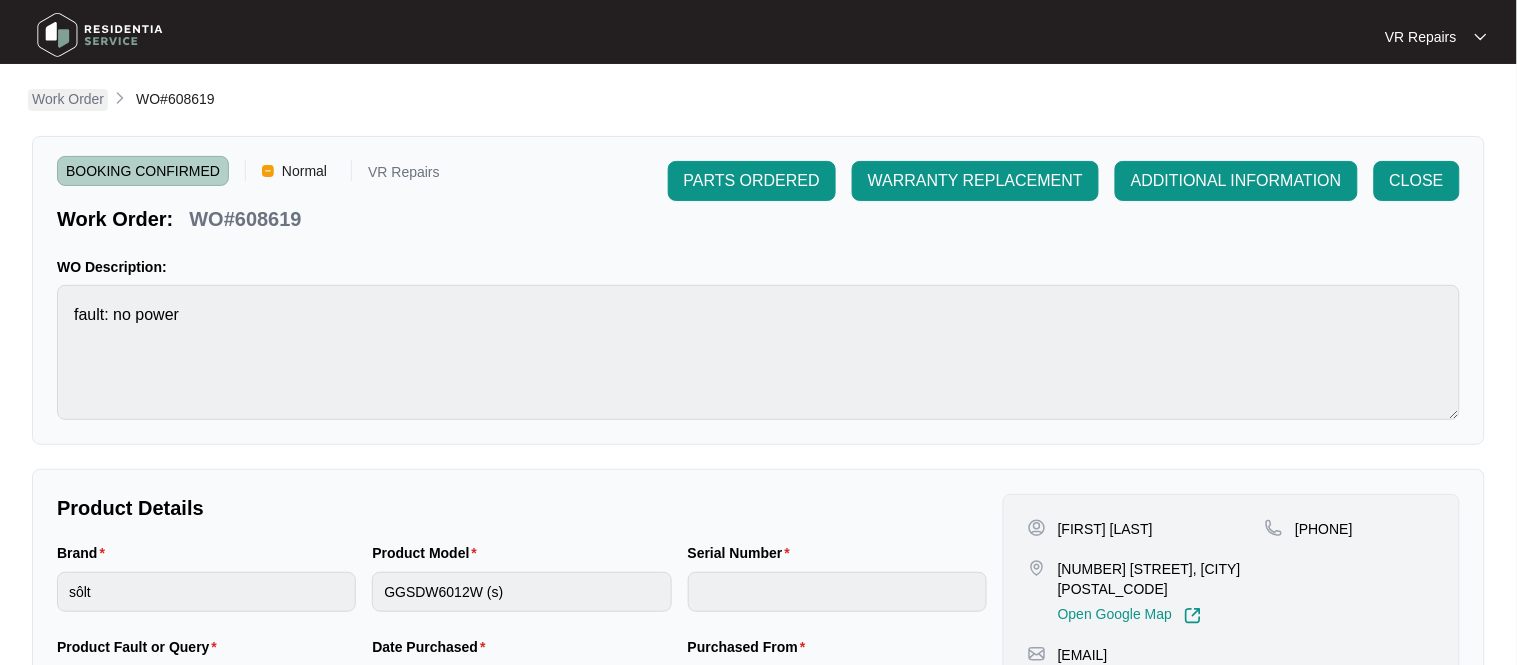 click on "Work Order" at bounding box center [68, 99] 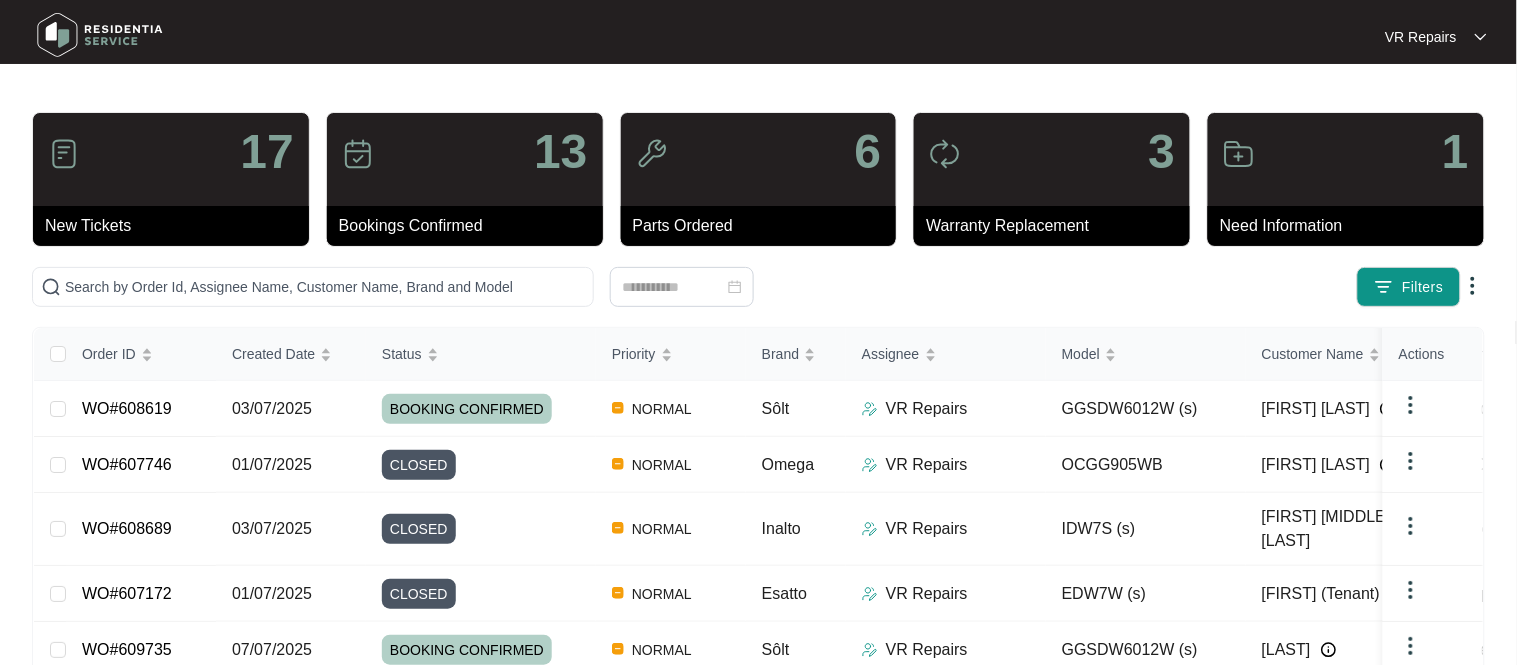 click on "03/07/2025" at bounding box center [58, 409] 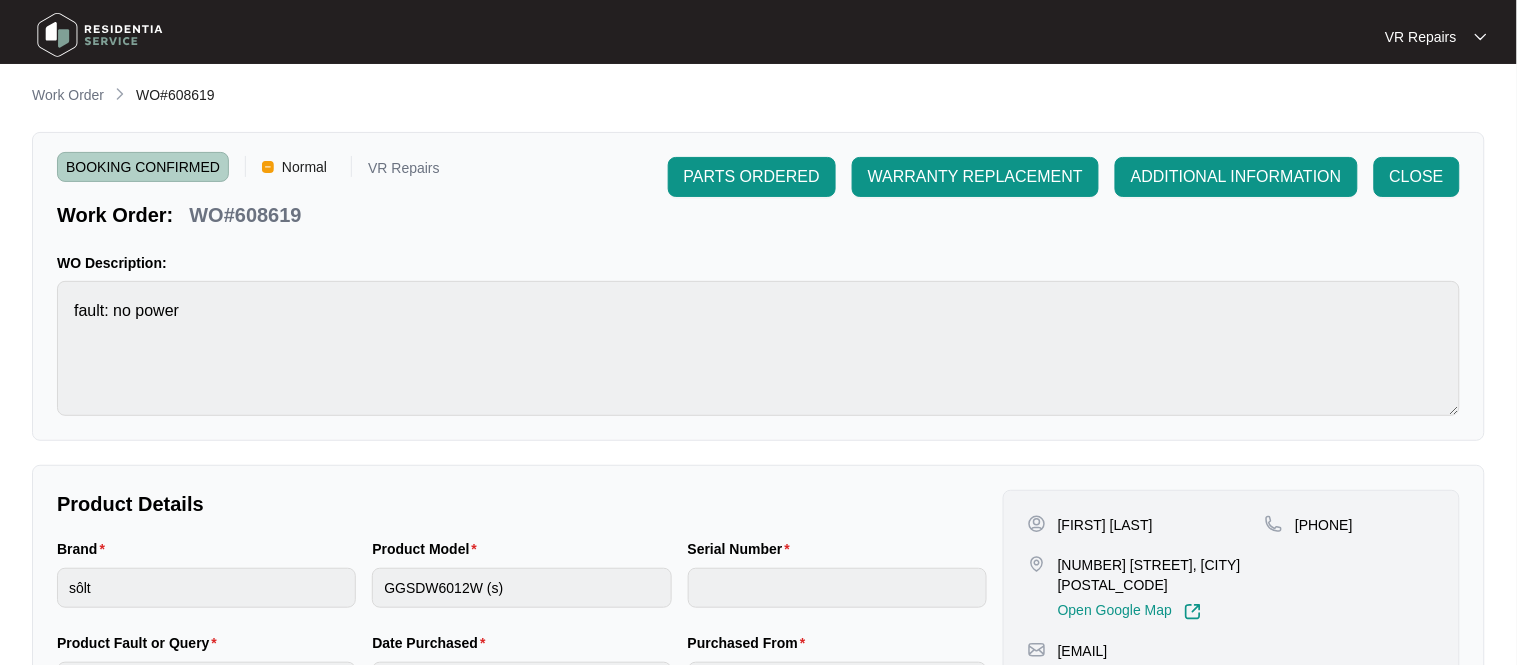 scroll, scrollTop: 3, scrollLeft: 0, axis: vertical 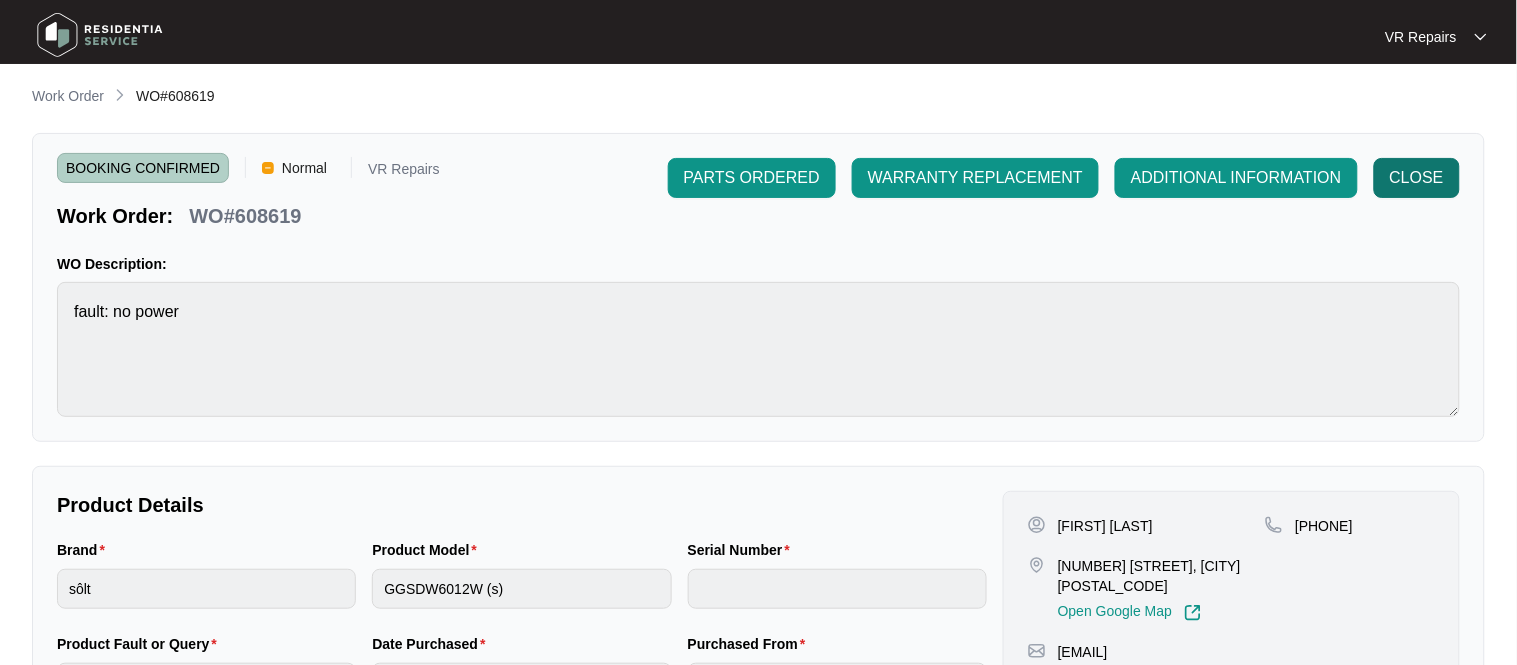 click on "CLOSE" at bounding box center (752, 178) 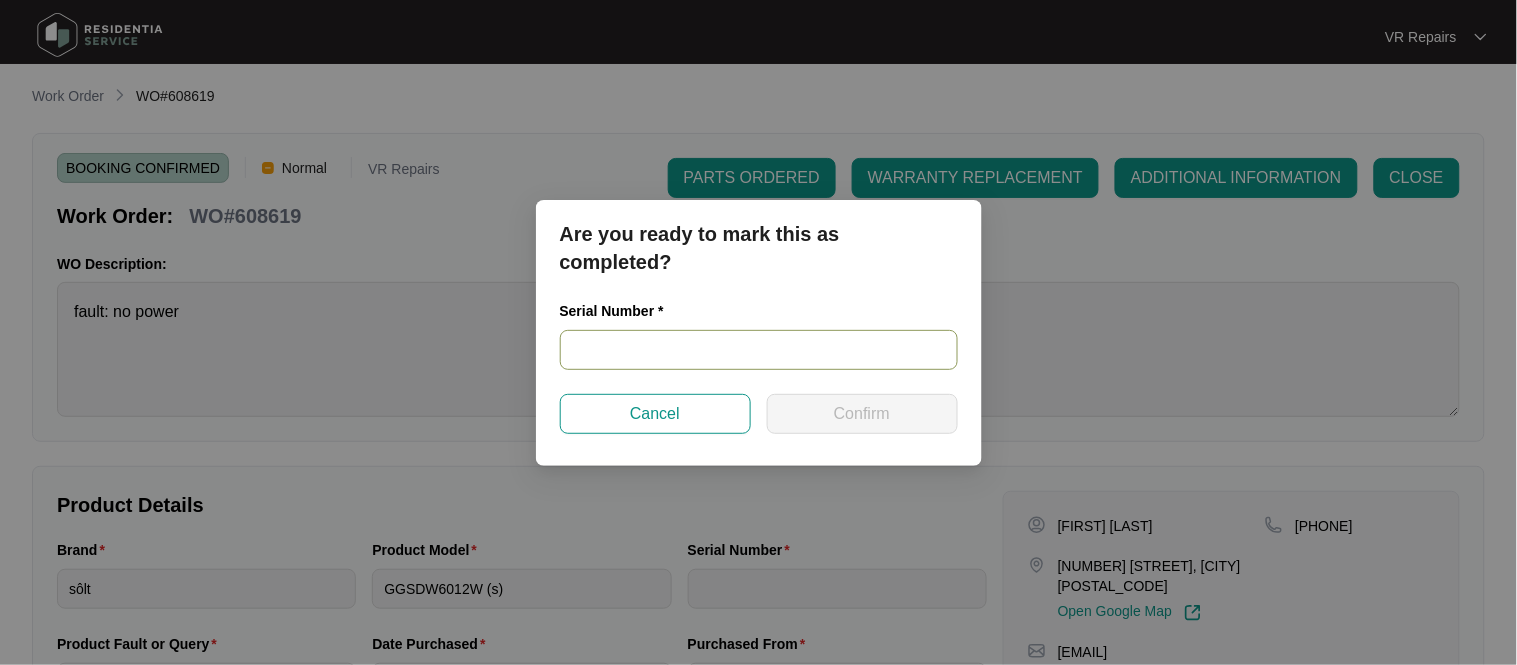 click at bounding box center (759, 350) 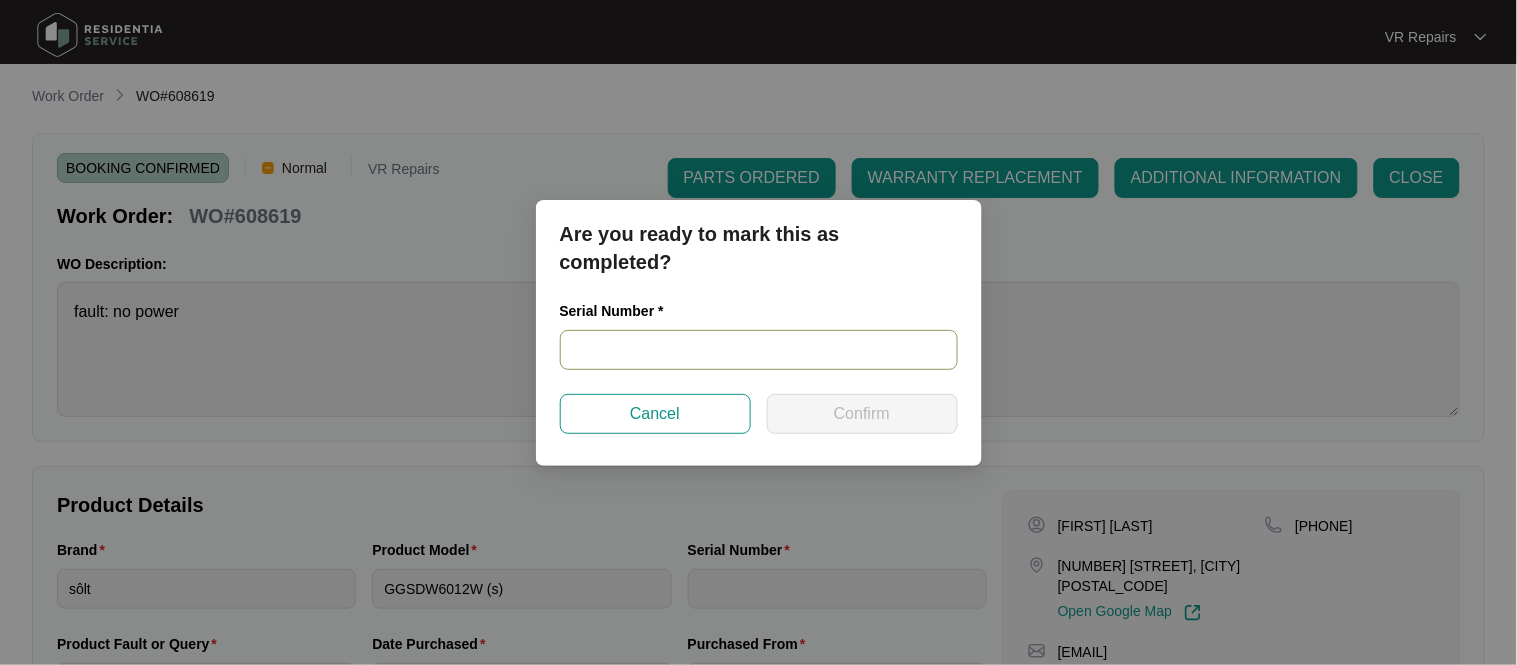 paste on "[NUMBER]" 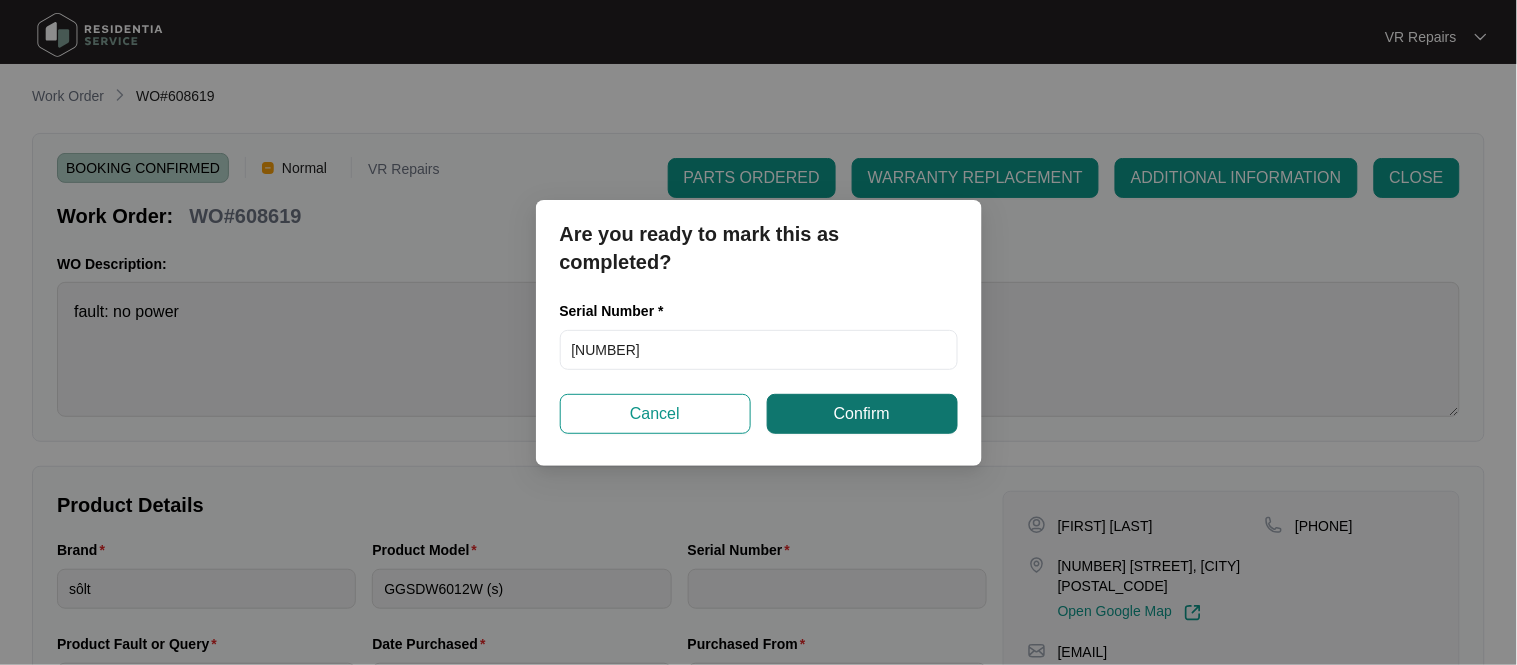 click on "Confirm" at bounding box center (862, 414) 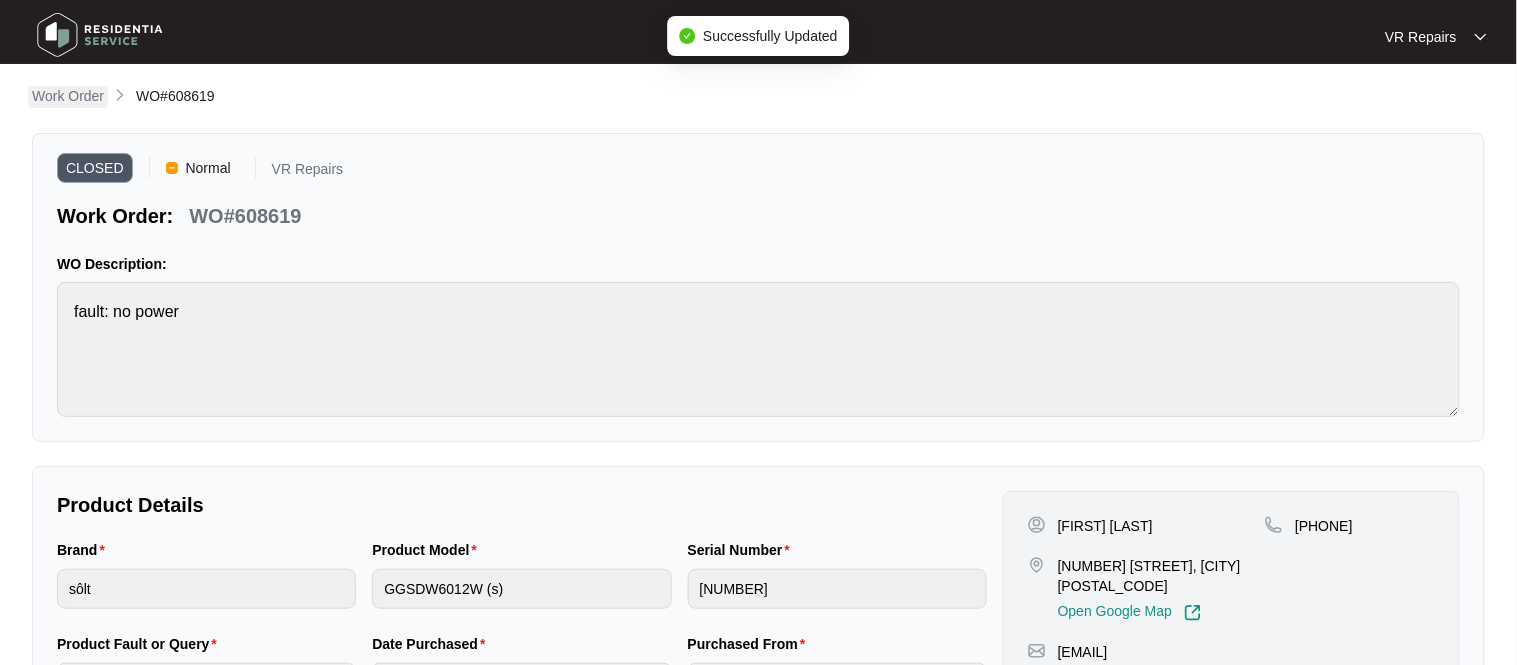 click on "Work Order" at bounding box center [68, 96] 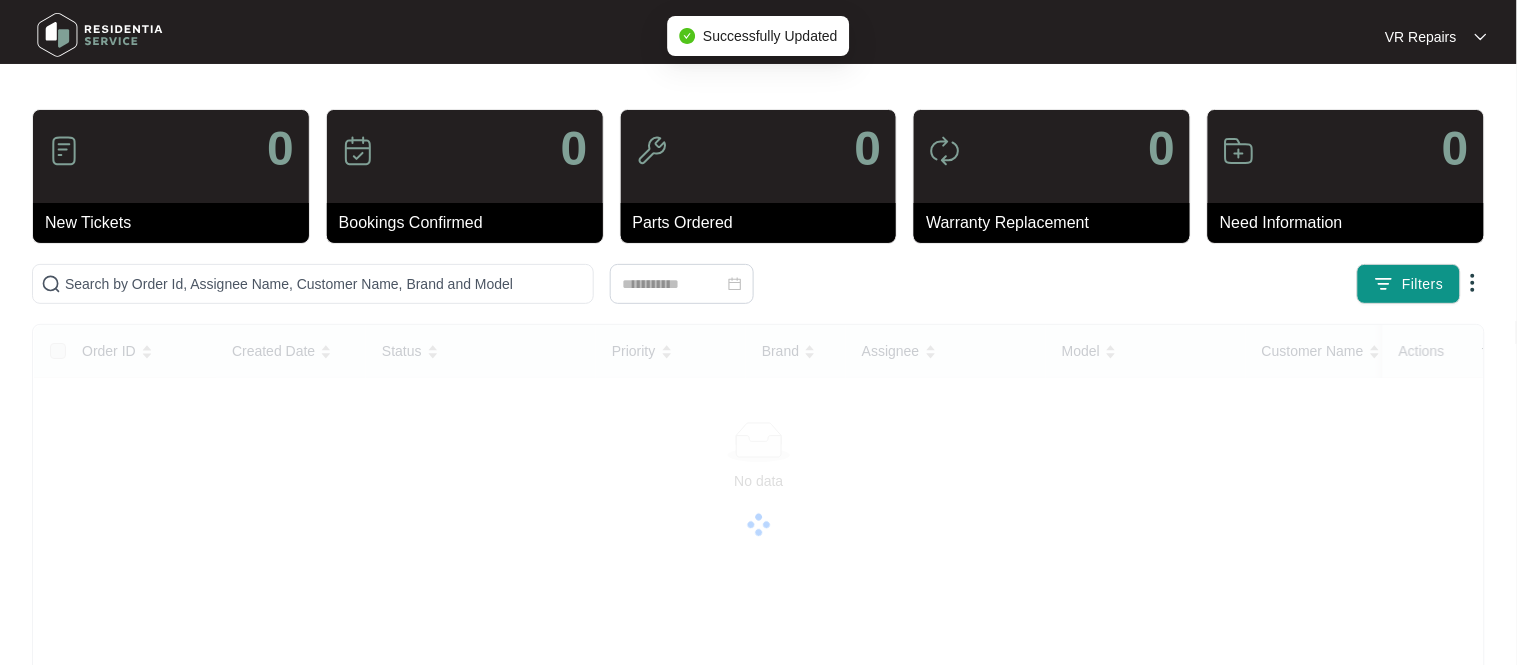 scroll, scrollTop: 0, scrollLeft: 0, axis: both 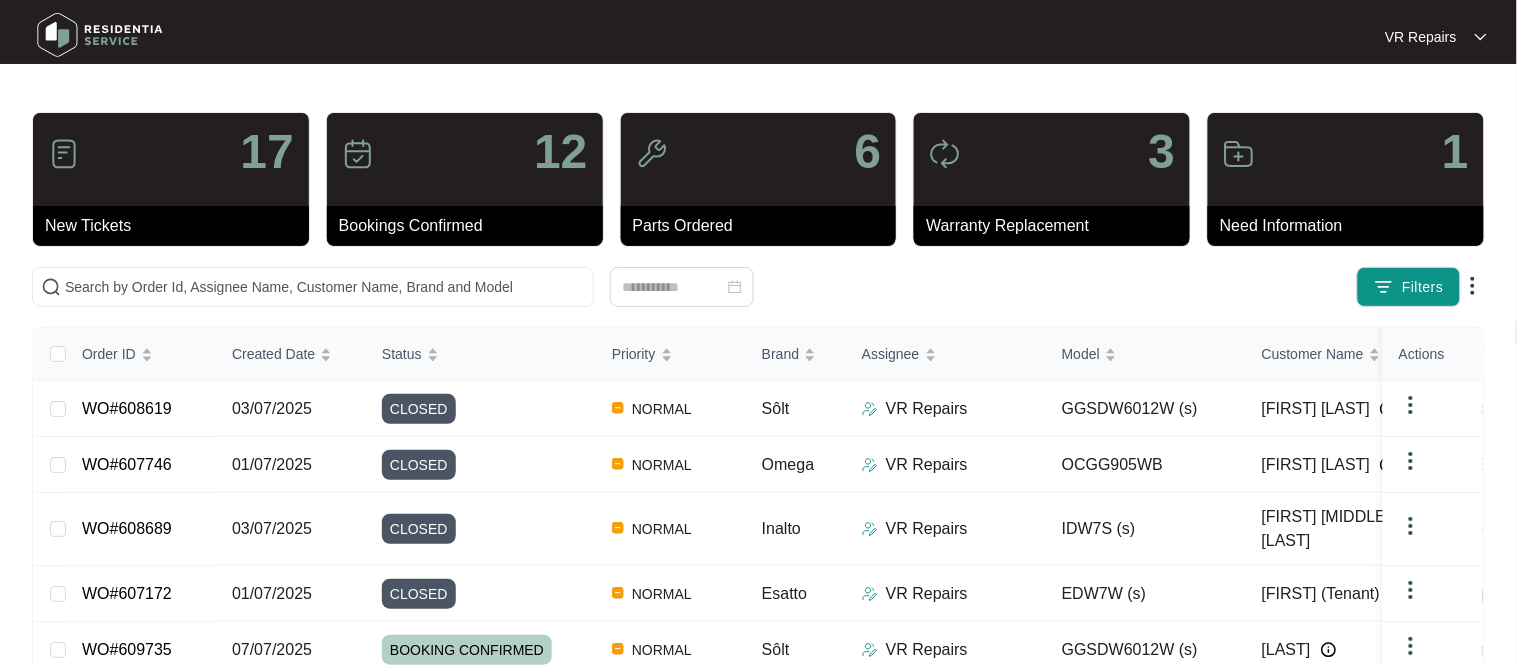 click on "03/07/2025" at bounding box center (58, 409) 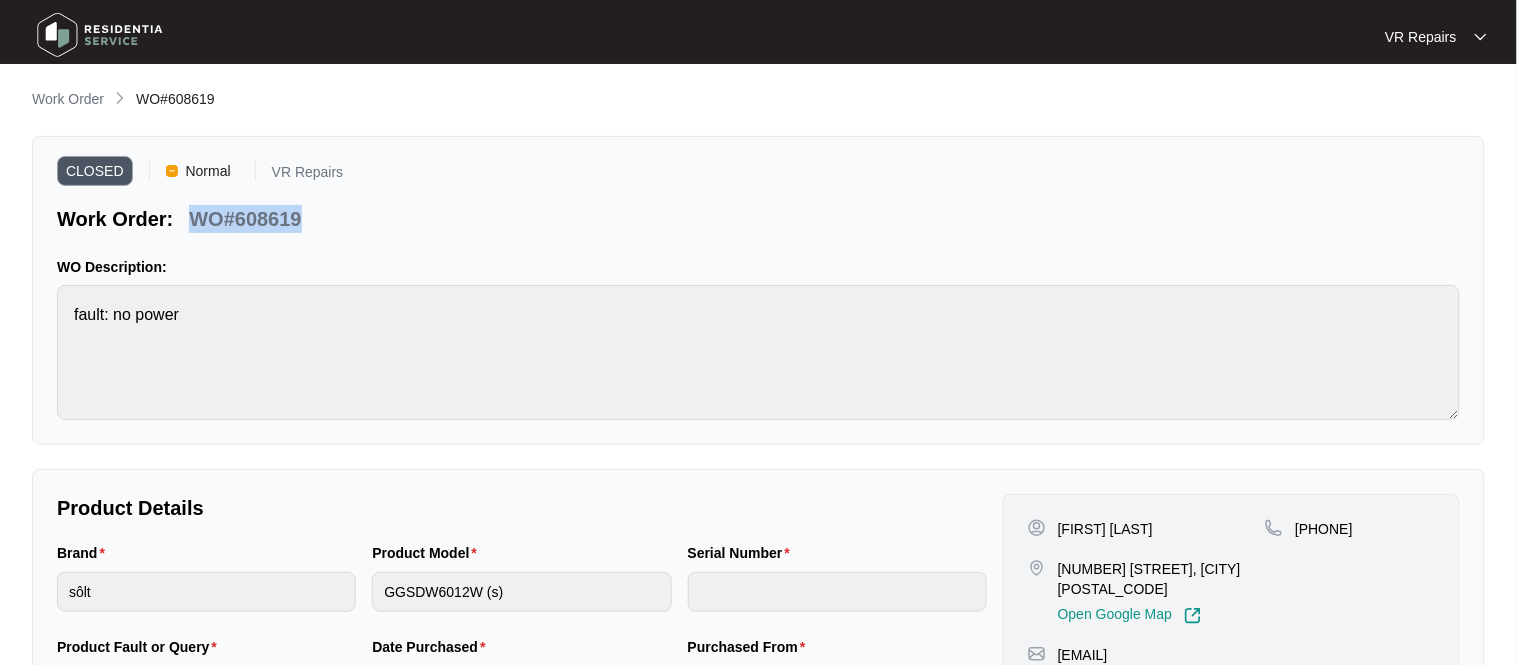 copy on "WO#608619" 